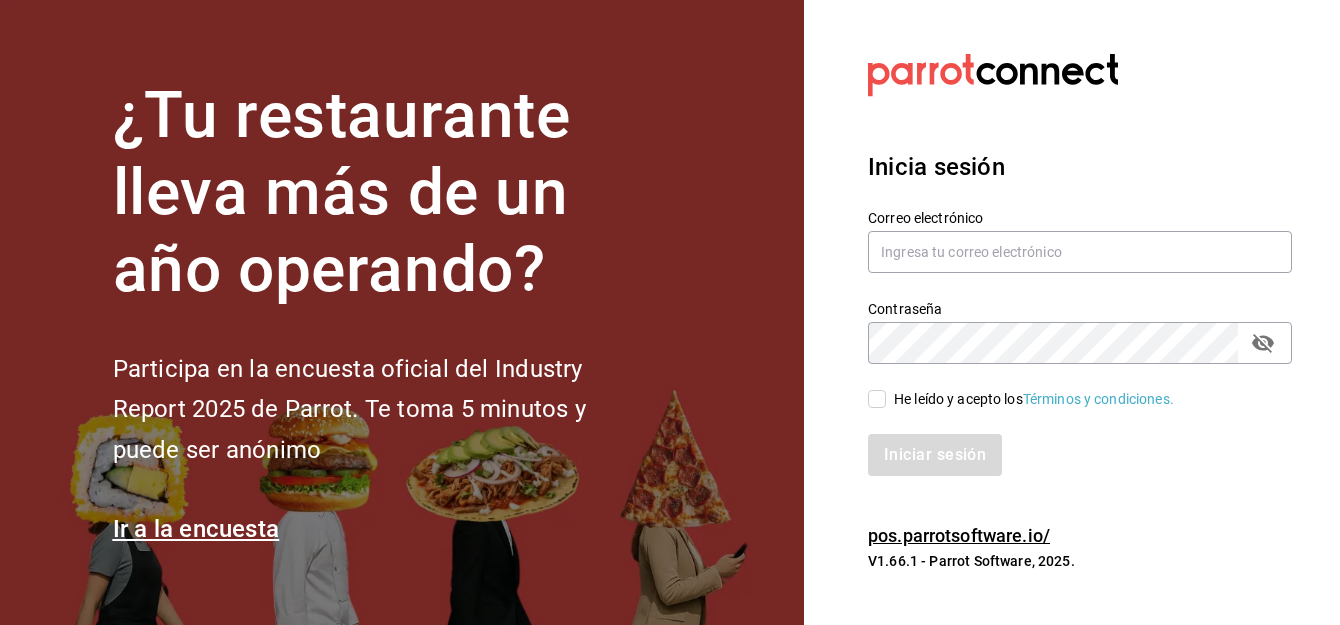 scroll, scrollTop: 0, scrollLeft: 0, axis: both 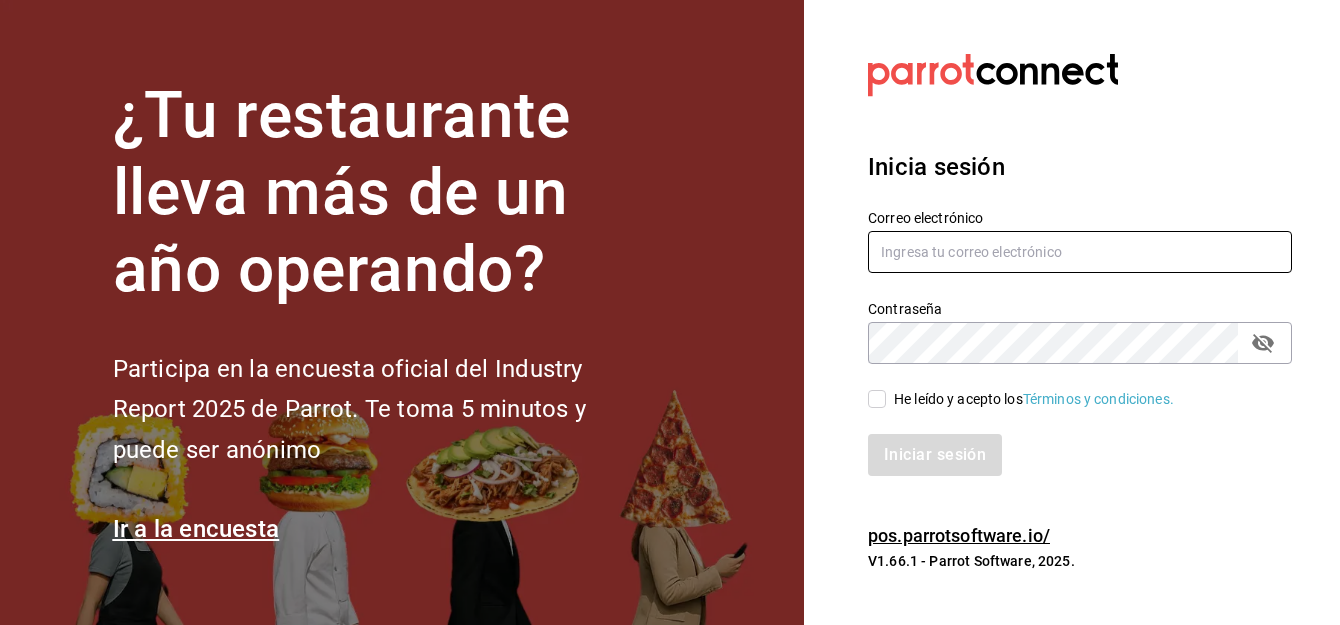 click at bounding box center [1080, 252] 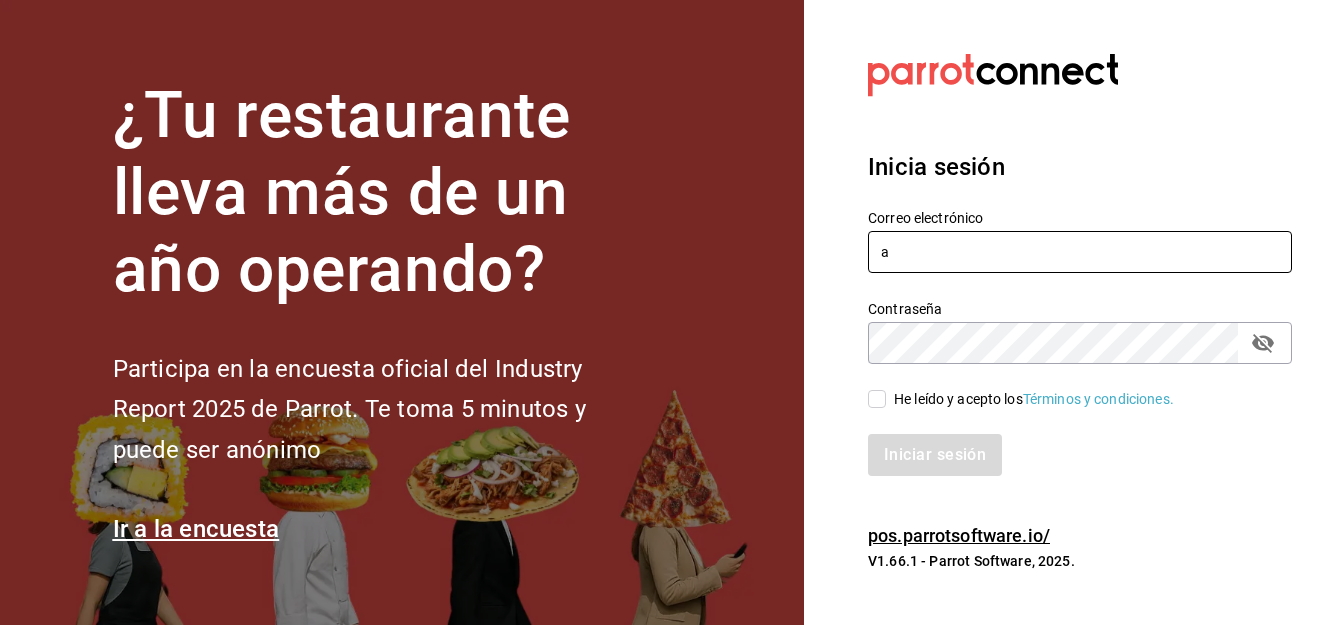 type on "[EMAIL]" 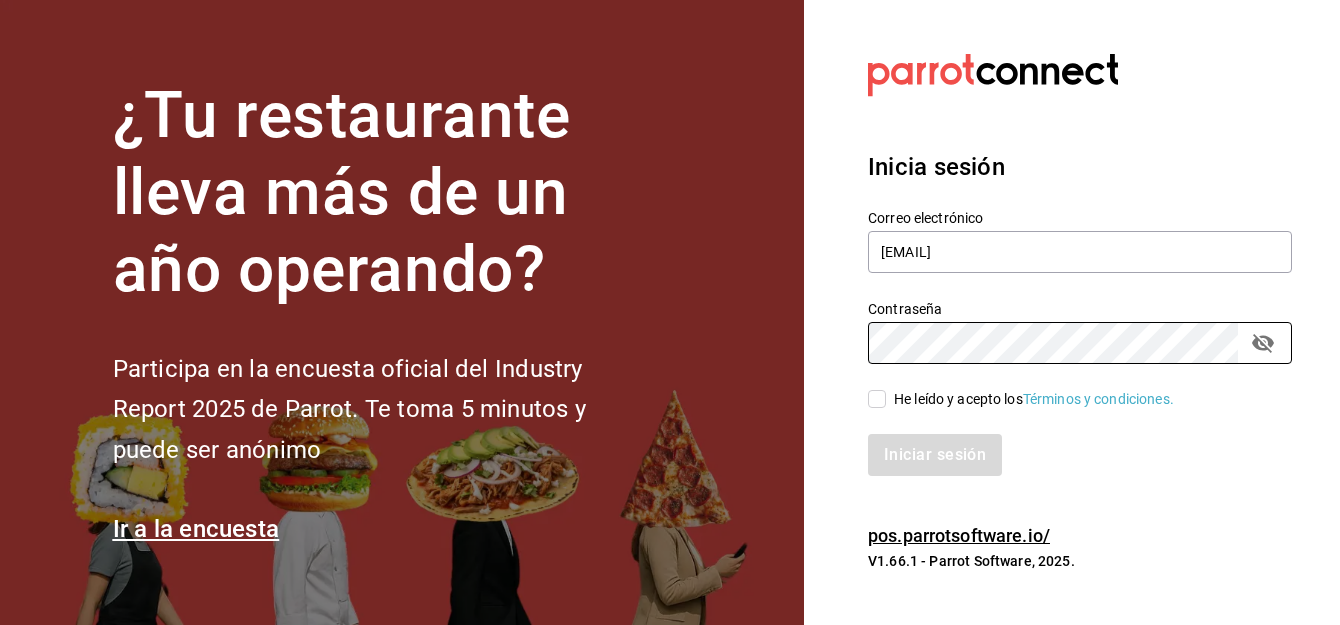 click on "Iniciar sesión" at bounding box center (1068, 443) 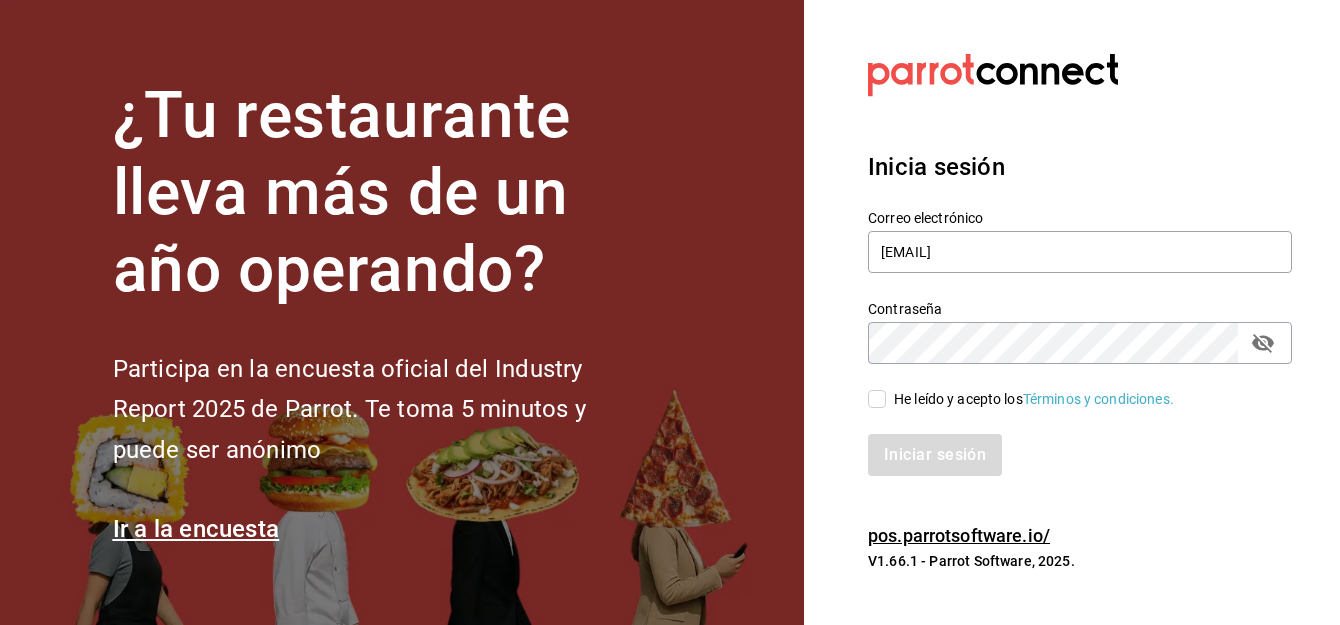 click on "He leído y acepto los  Términos y condiciones." at bounding box center (877, 399) 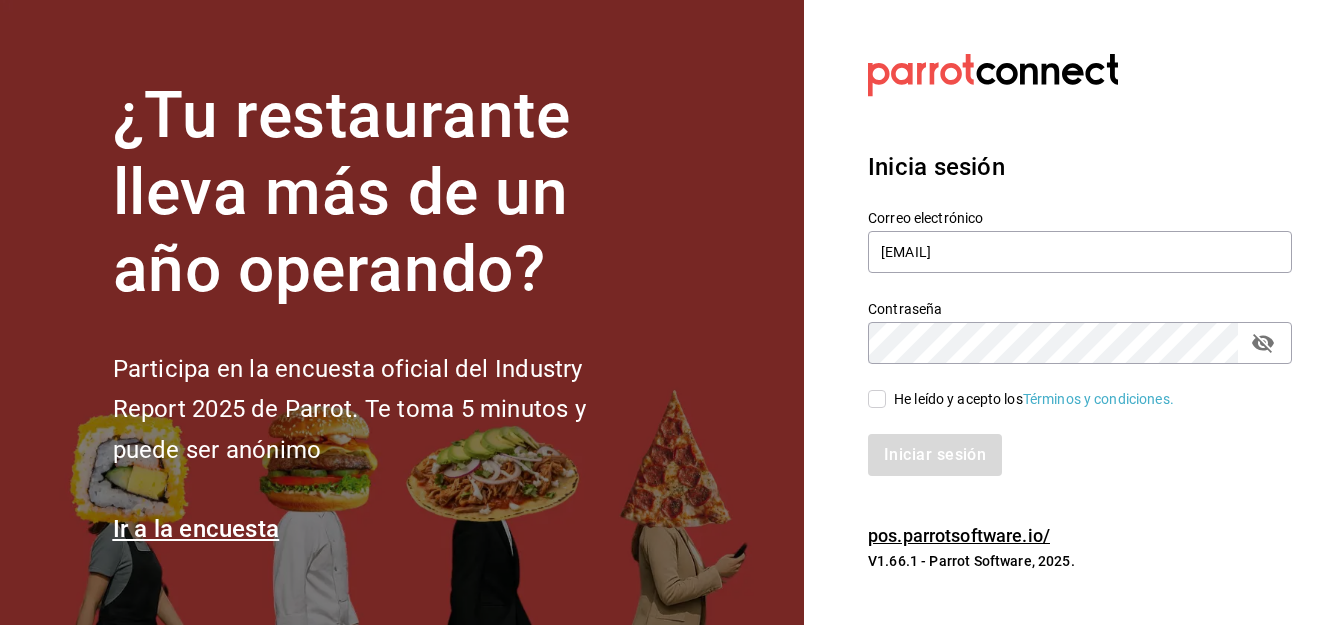 checkbox on "true" 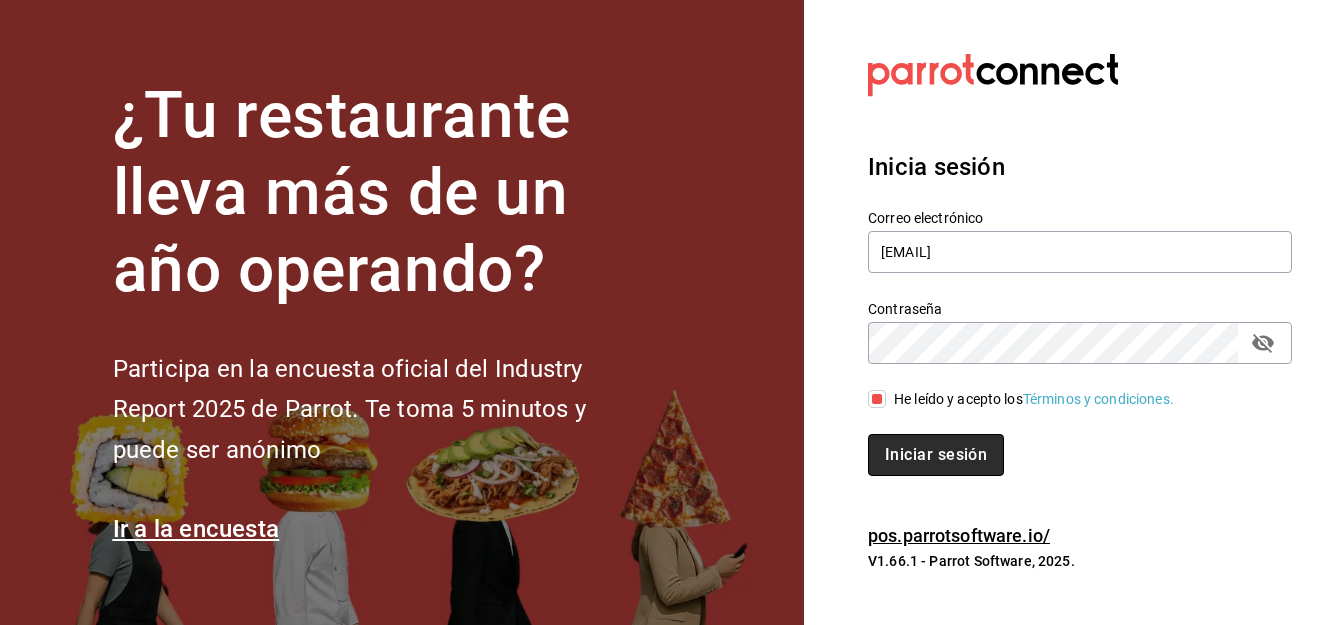 click on "Iniciar sesión" at bounding box center (936, 455) 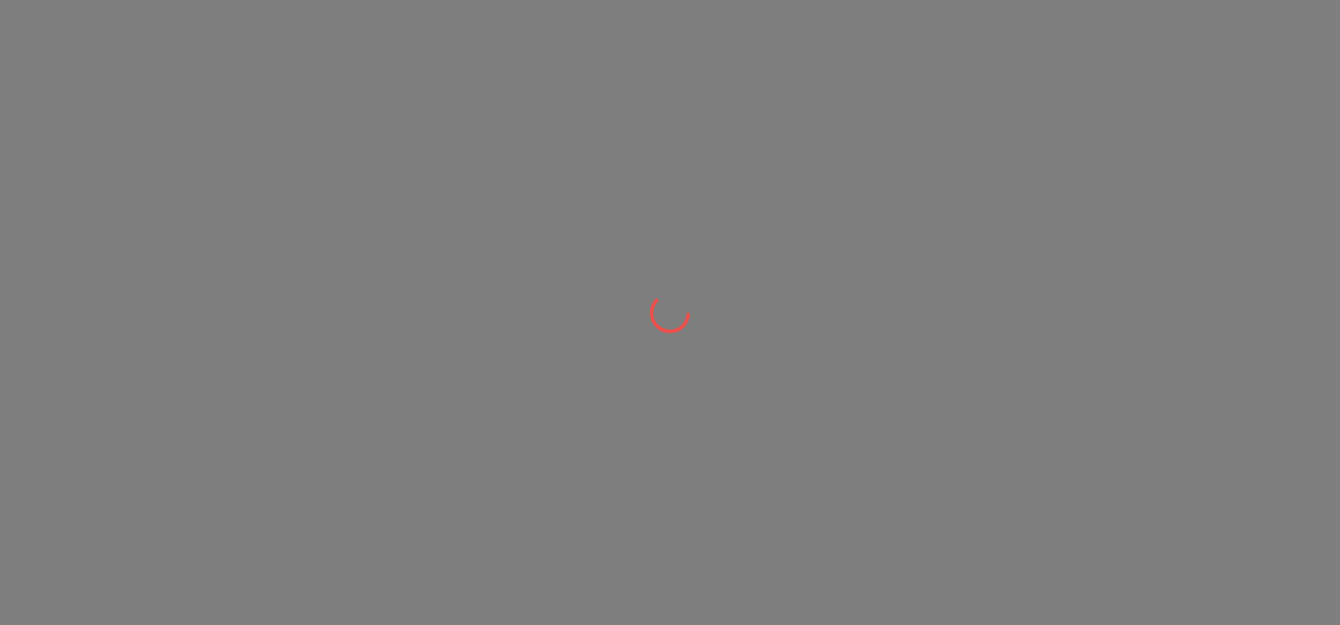 scroll, scrollTop: 0, scrollLeft: 0, axis: both 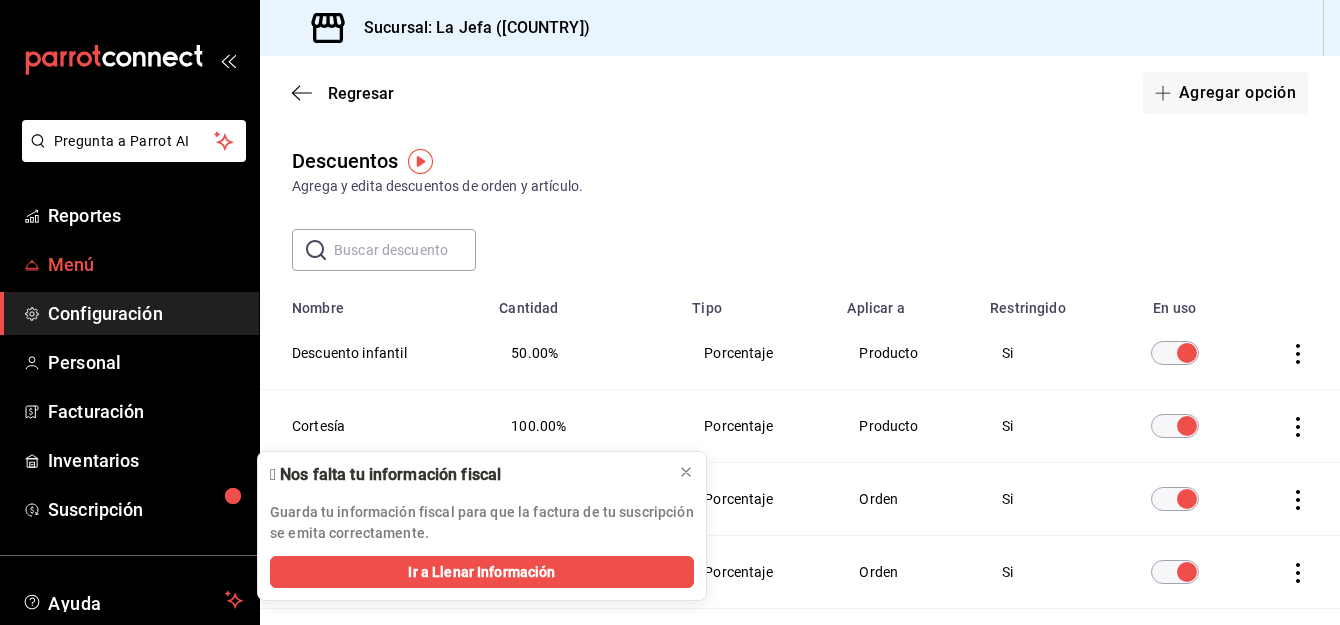click on "Menú" at bounding box center [145, 264] 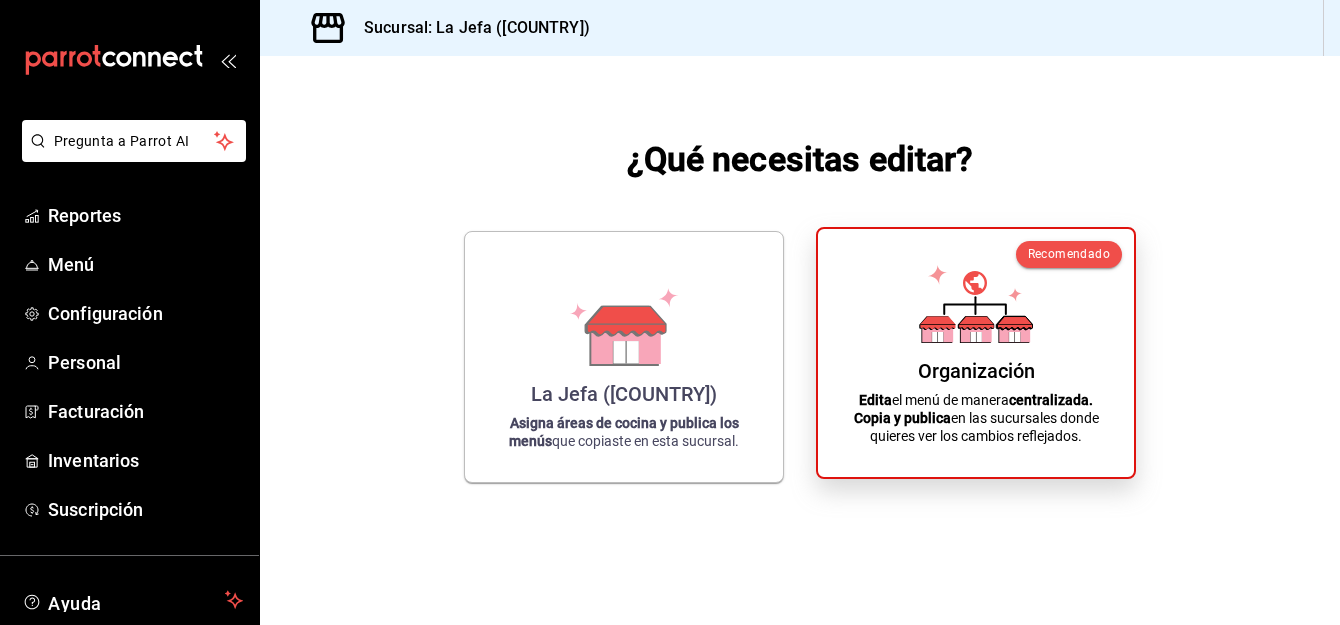 click on "Organización Edita  el menú de manera  centralizada.     Copia y publica  en las sucursales donde quieres ver los cambios reflejados." at bounding box center [976, 353] 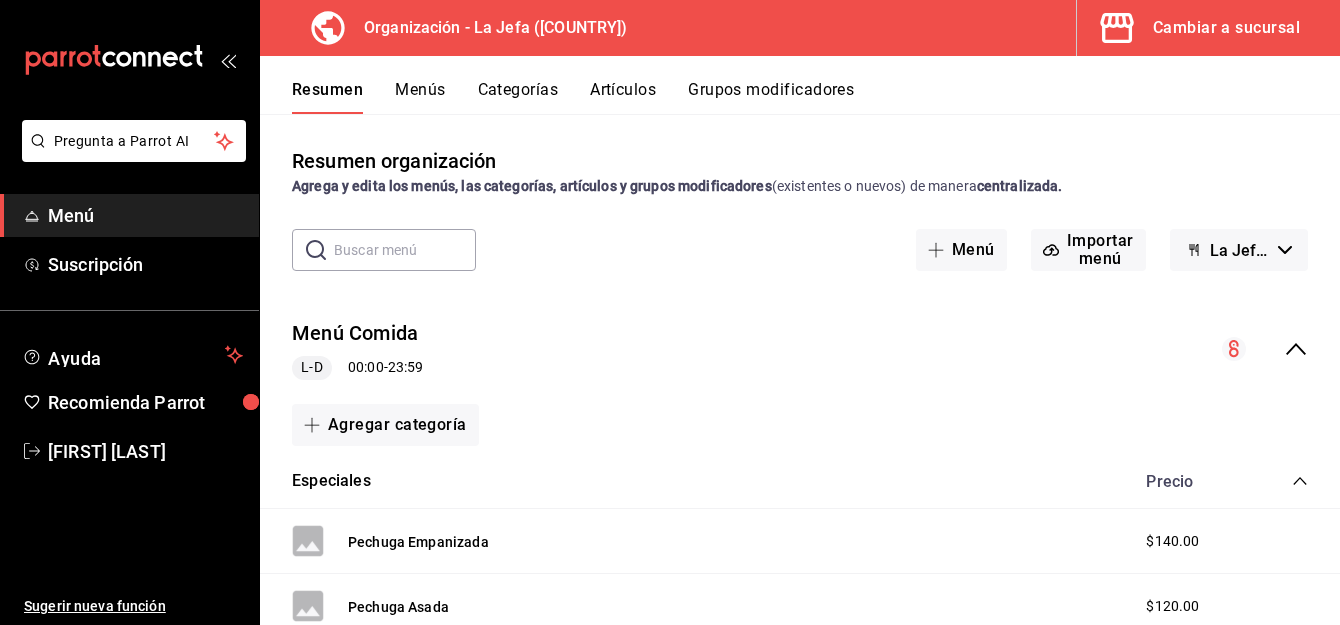 click on "Artículos" at bounding box center [623, 97] 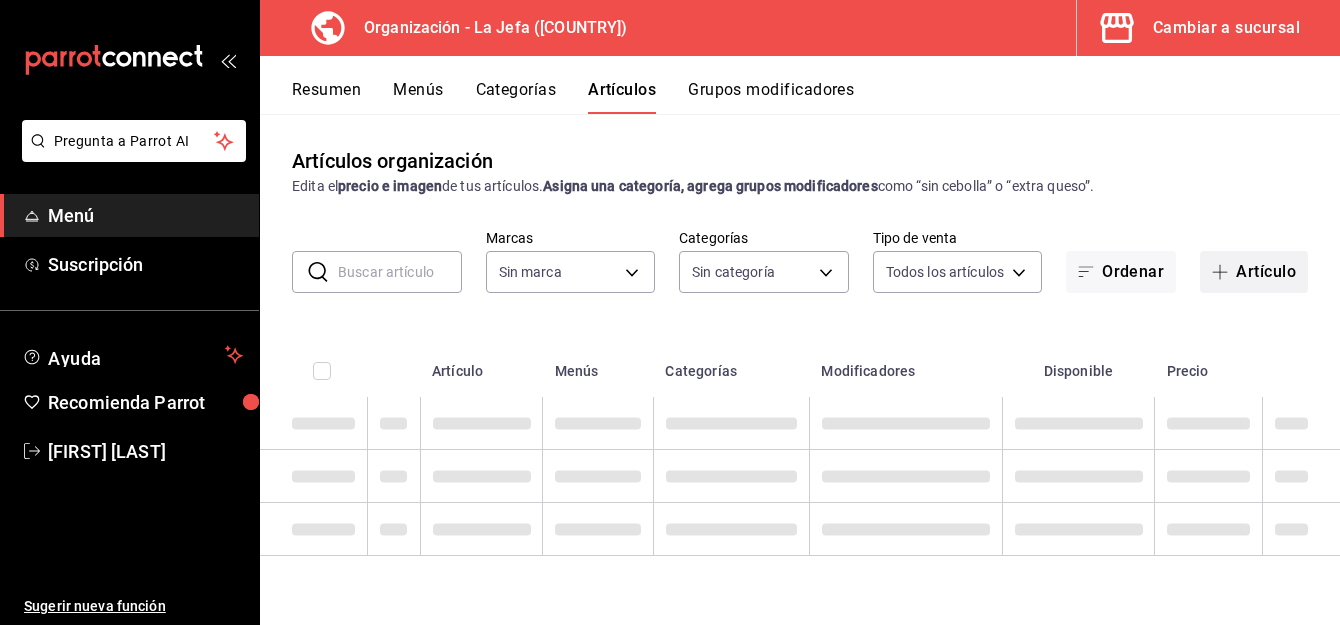 click on "Artículo" at bounding box center (1254, 272) 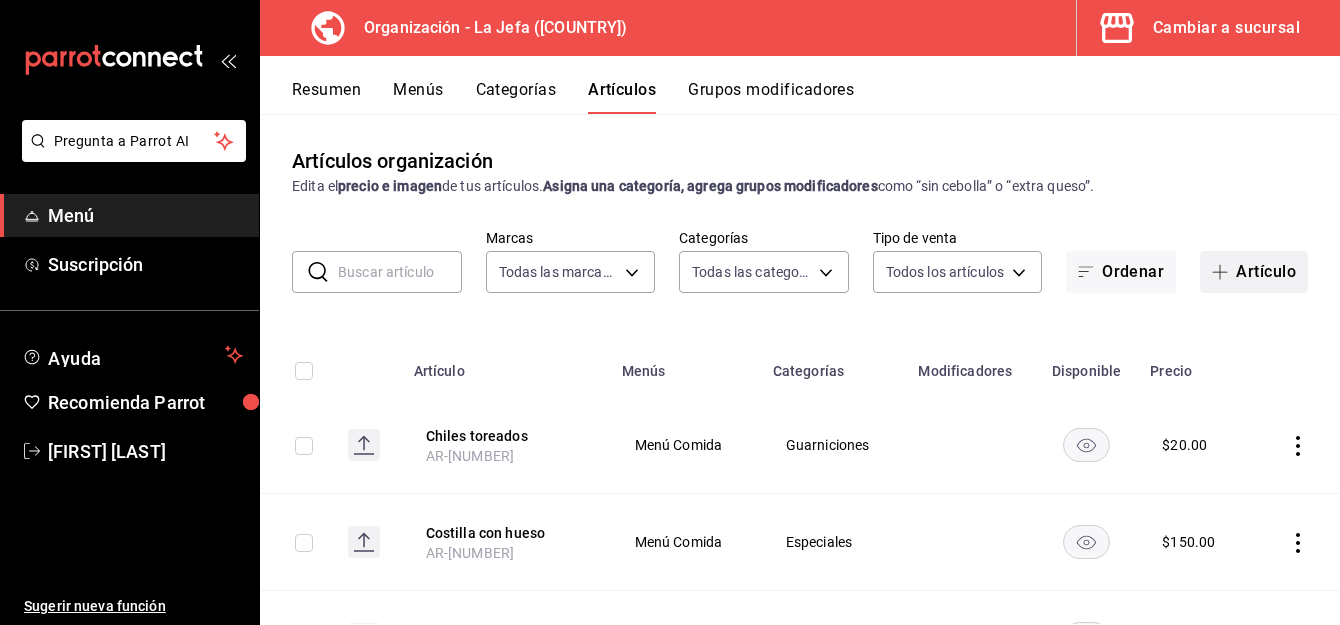 type on "50befb75-0fe5-4750-904c-e3b126ae6c81" 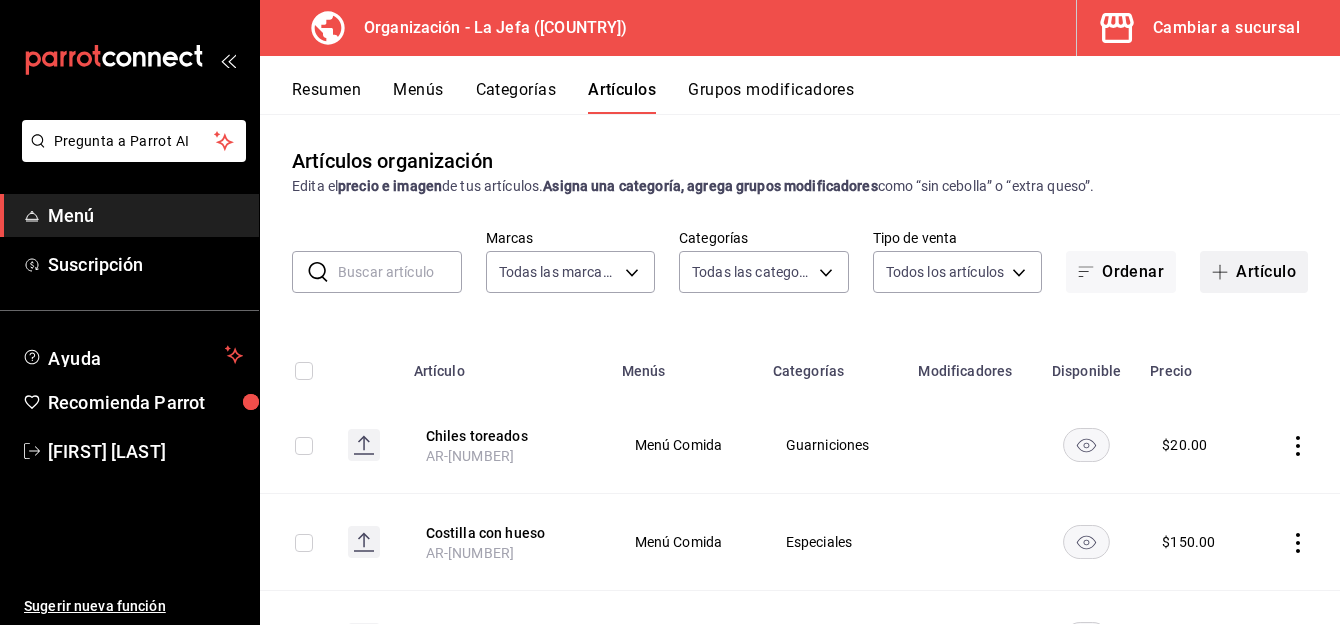 type on "34ad27b7-0892-4409-80f9-e7cf116529e6,ca90521f-d6af-42d3-9f29-3b70fe2932d1,064ae21d-ce15-4b90-892d-20559befcb66,1d172aa9-c97f-447d-9d3d-f4dba500de48,06143e24-6ecf-463d-814d-ab4afae2781a,55477cd2-c70e-4058-ad92-70570c7dd735,8efe4533-ac4f-420d-bb73-33b1d4e3de69,7779a1e3-7451-4248-ace8-9595df4ac247,4237c9a6-c2d5-481e-9213-827a17cd4a90,b713a145-e232-4e45-b06d-dcbaa4e4d084,20b43371-22c0-4295-a2e0-0bfe916c29ec,b0eae42c-2d69-4336-b90c-4014d03dc0fb,5bafd6ec-eb66-4d8e-ae30-195a565bc08e,ea390ddb-4153-4280-8c28-eee91d7e4ecf,b4a03529-0e09-4d44-995c-043b7c317562,6a44c4ea-b353-4ce0-81dc-b8b513216b35,99caece7-1422-4fb7-bc31-8b402c03c216,832aa73f-9b02-48e3-b540-ac2fc892e1a8,1b016fde-f5fd-4299-97f4-82ceb121bcc5,6031e0fb-ceac-45ae-b9a1-b32124e7f3d2,970d37d4-a555-40b2-9b09-c57cd2f2458c,005eb336-fe01-44e8-b9da-17f15ef78200,ef16fe4b-9df6-4bf9-8366-e5db5aa46d34,f9719f54-4be2-41b5-842d-fbdbd893471b,f9995370-d3d1-4eaa-9faa-3325c8e9d956,fd545860-ef3a-4bec-a1ba-748199810a16,760c6ceb-f457-4735-82c3-ae92bb01920c,186060b8-0b7f-4ee6-807..." 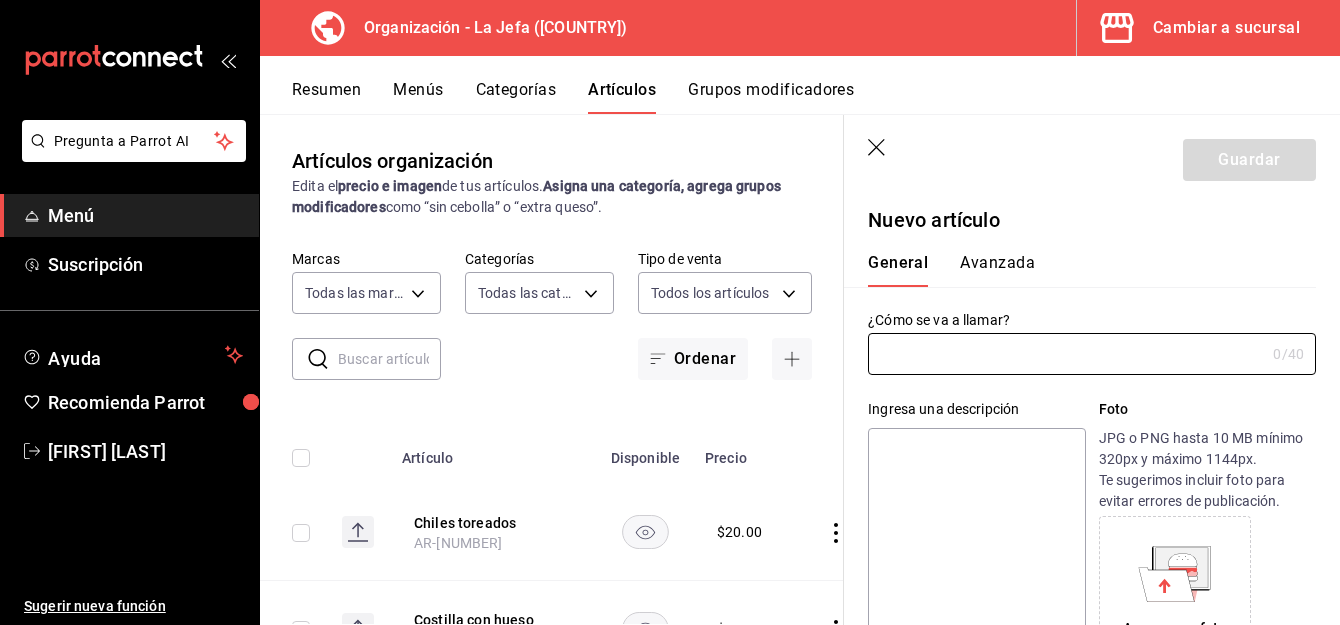type on "AR-1754250520026" 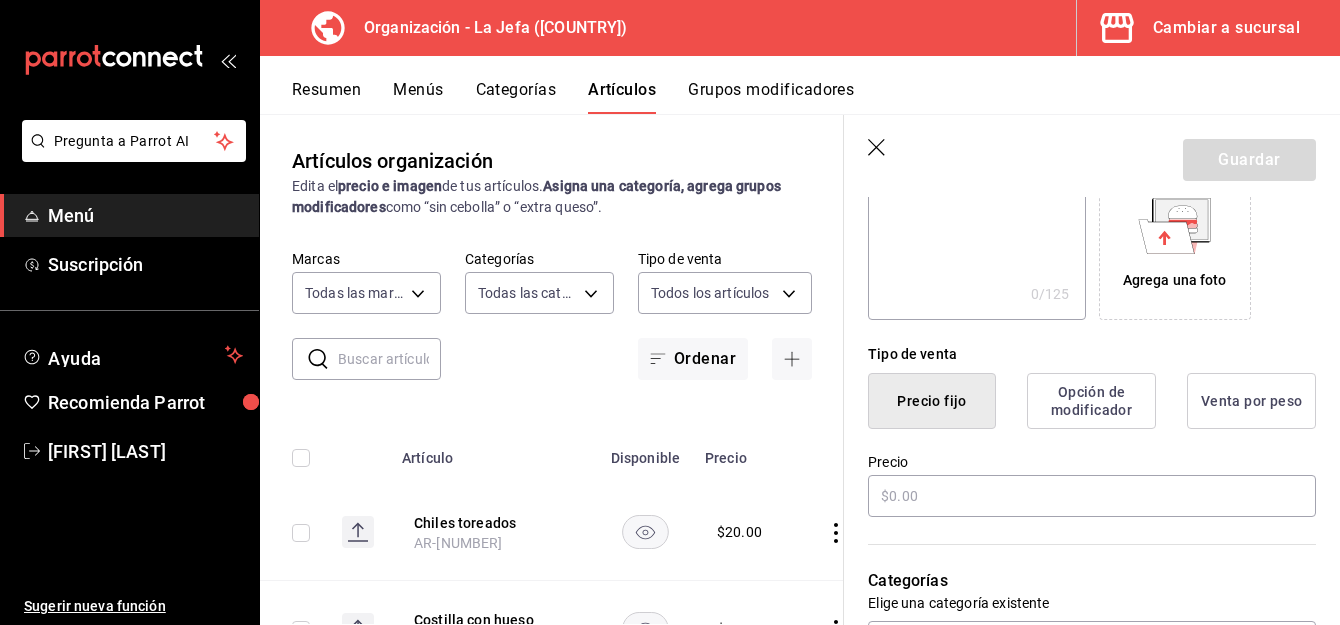 scroll, scrollTop: 352, scrollLeft: 0, axis: vertical 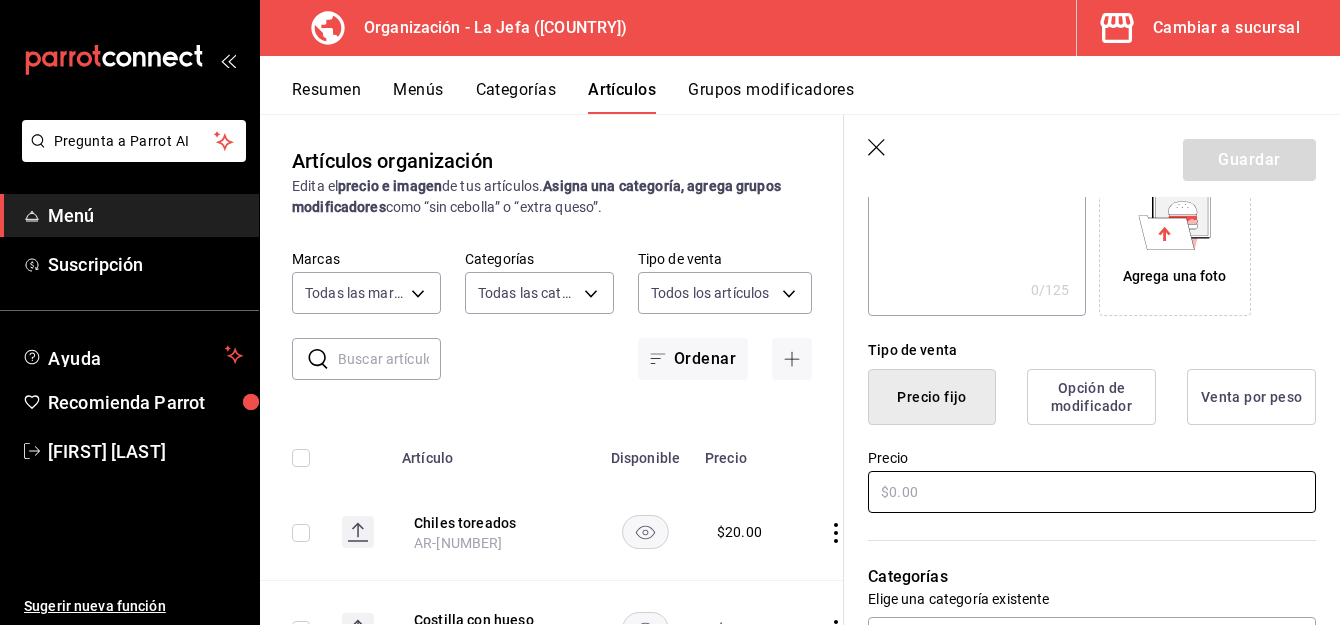 type on "Fresas con crema" 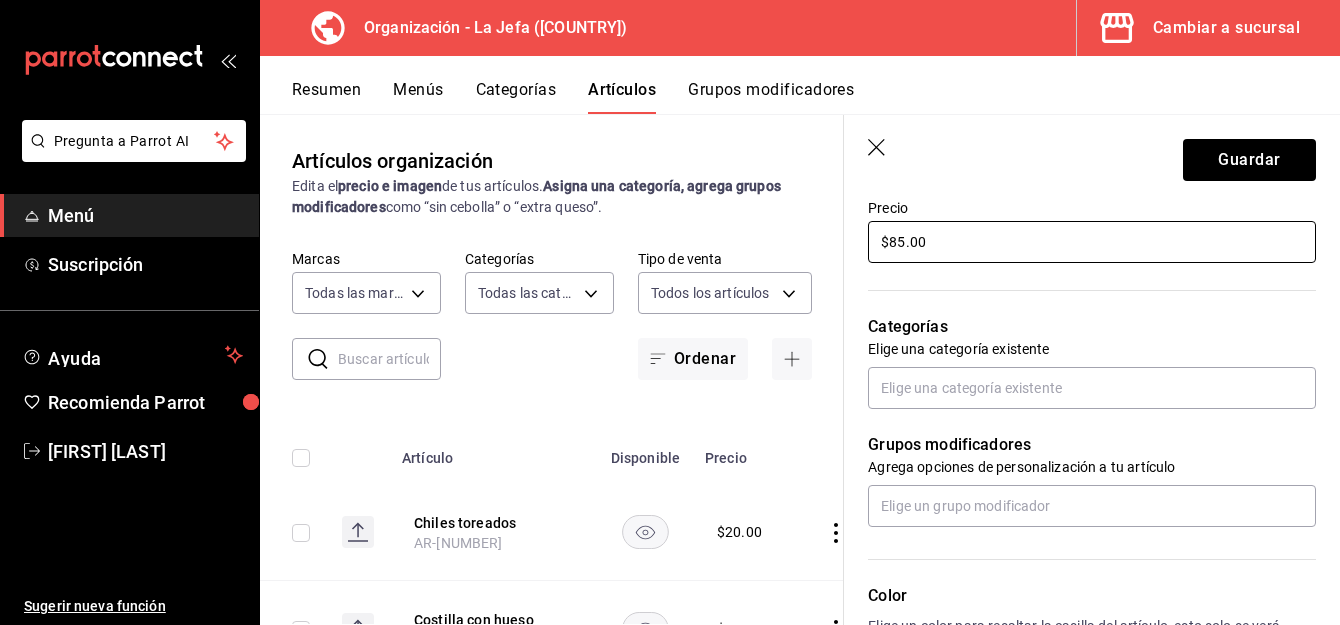 scroll, scrollTop: 603, scrollLeft: 0, axis: vertical 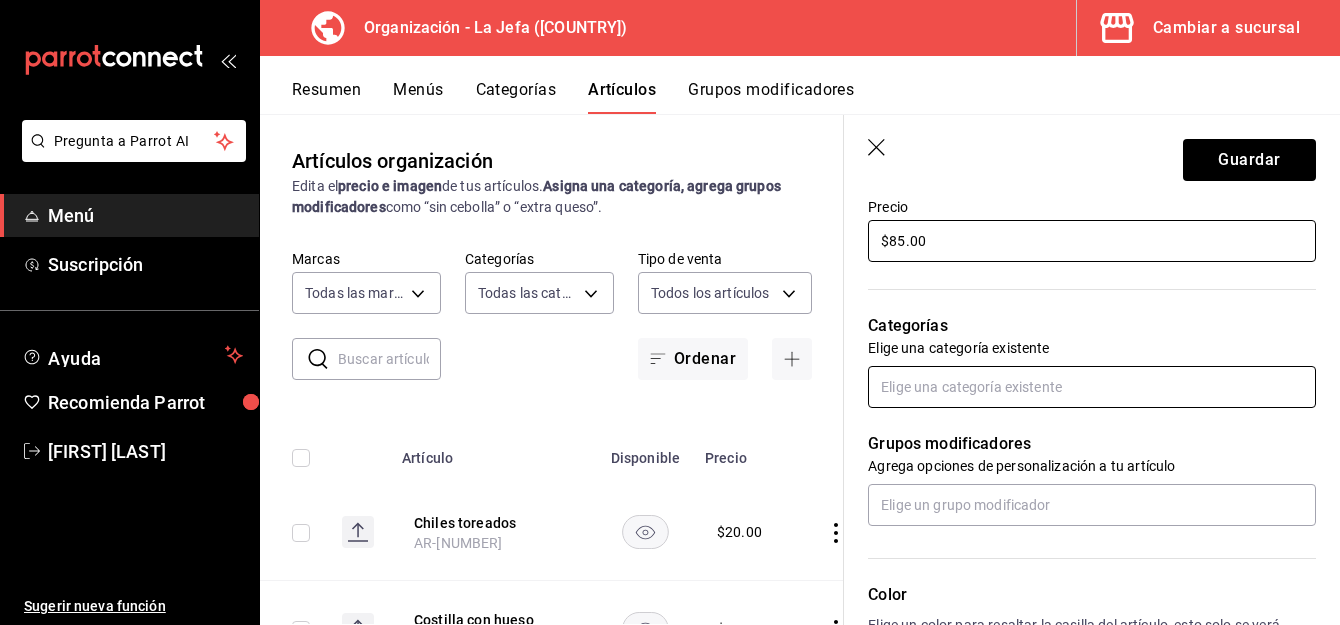 type on "$85.00" 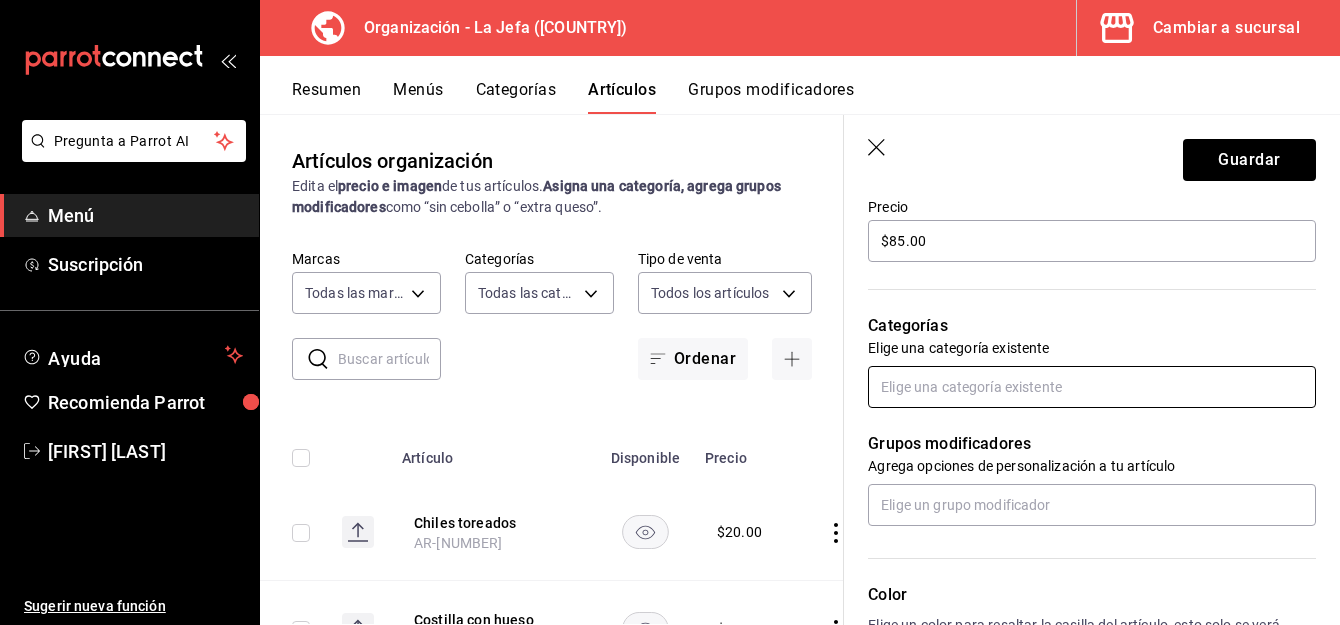 click at bounding box center (1092, 387) 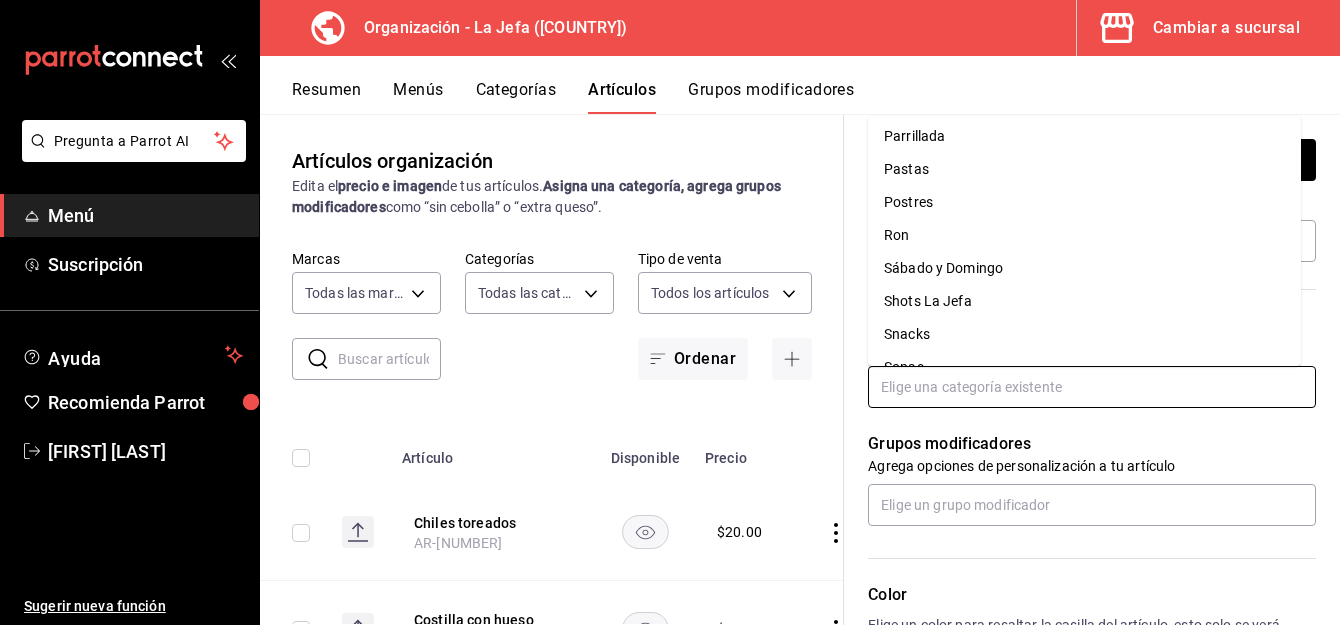 scroll, scrollTop: 646, scrollLeft: 0, axis: vertical 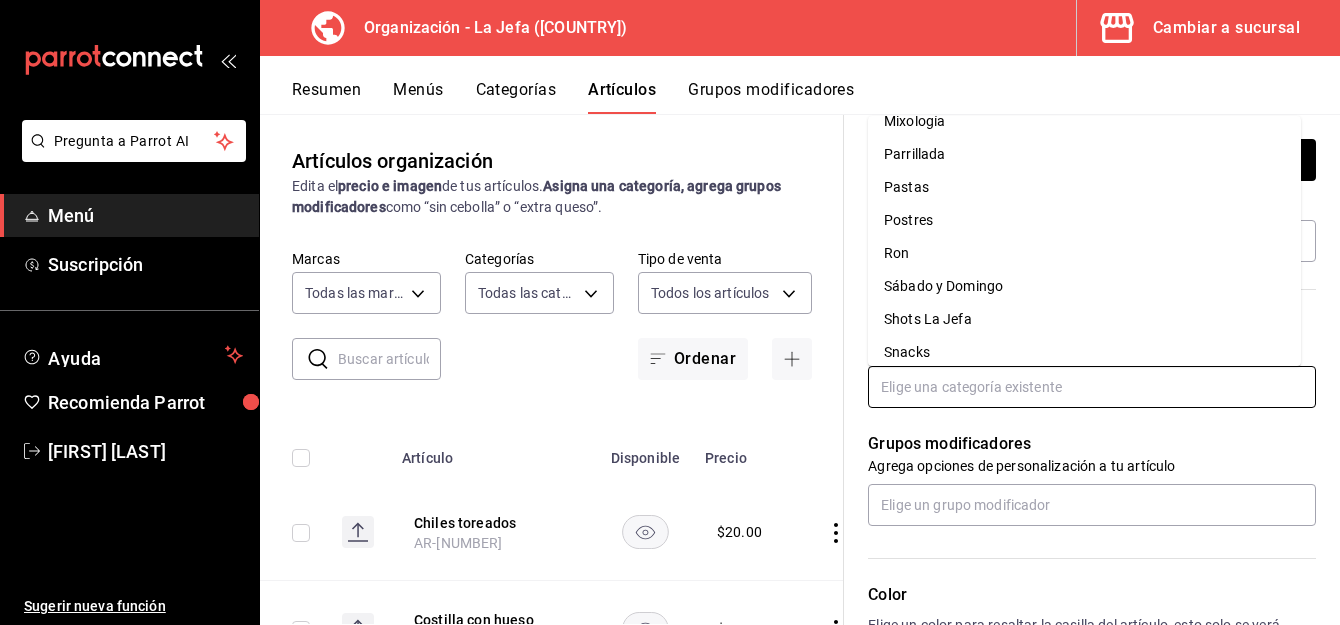 click on "Postres" at bounding box center (1084, 220) 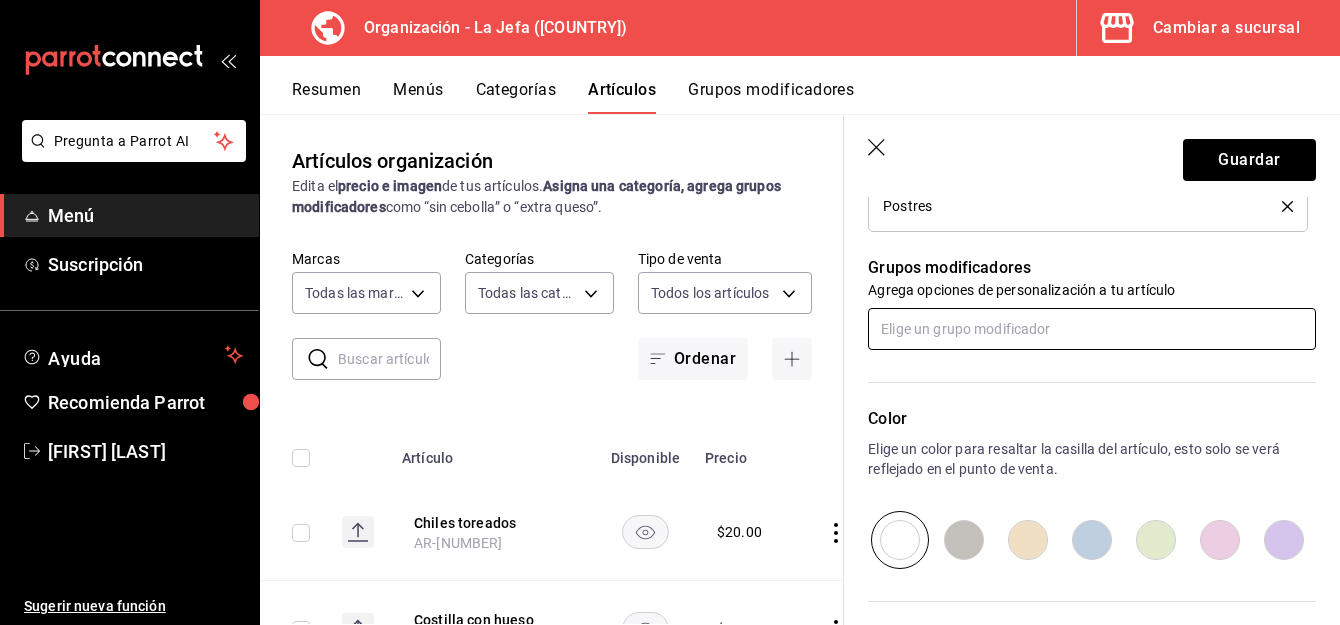 scroll, scrollTop: 1040, scrollLeft: 0, axis: vertical 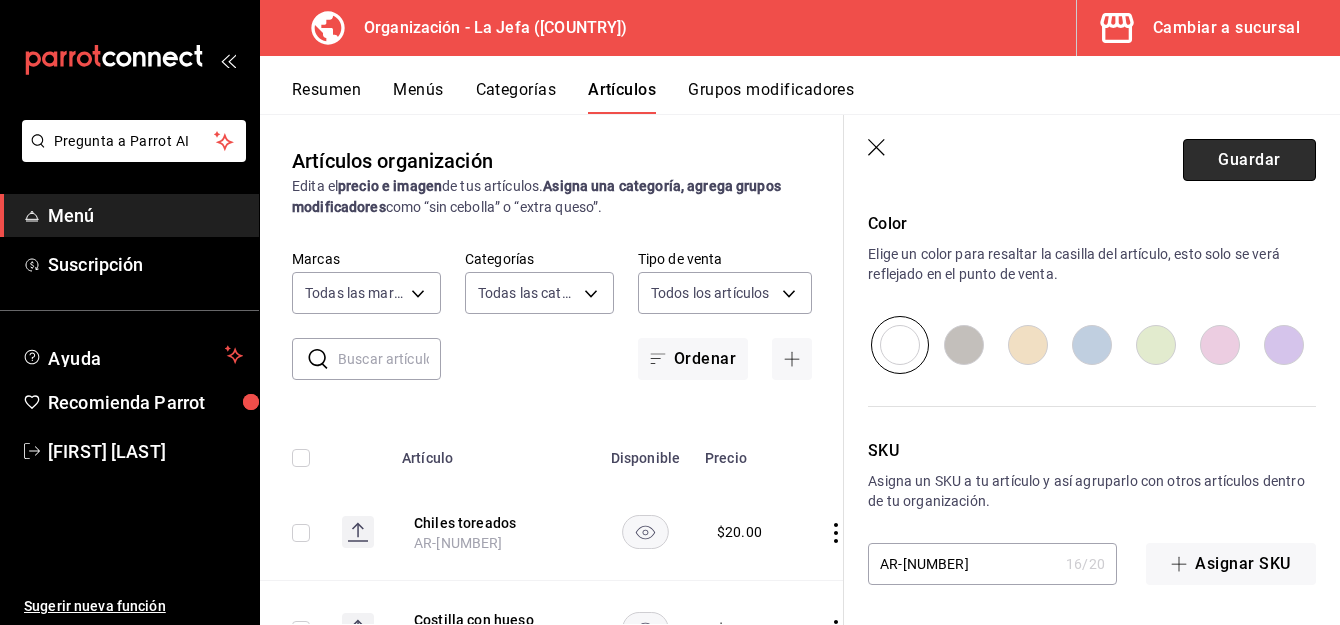 click on "Guardar" at bounding box center [1249, 160] 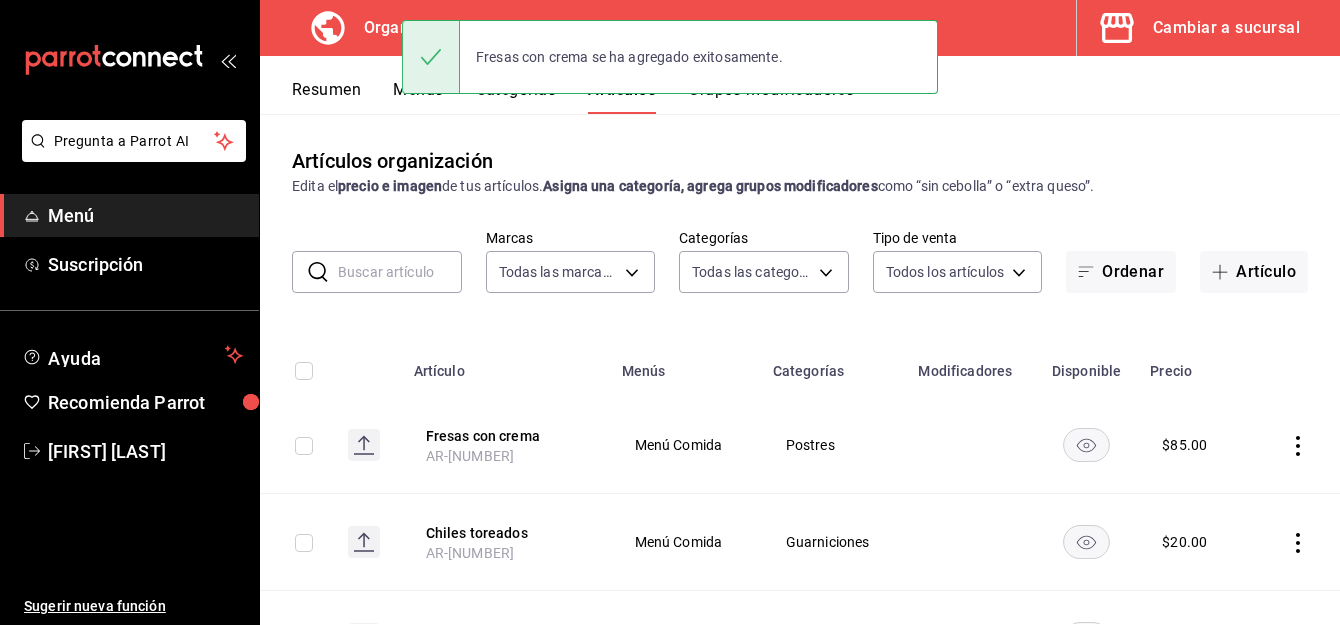 scroll, scrollTop: 0, scrollLeft: 0, axis: both 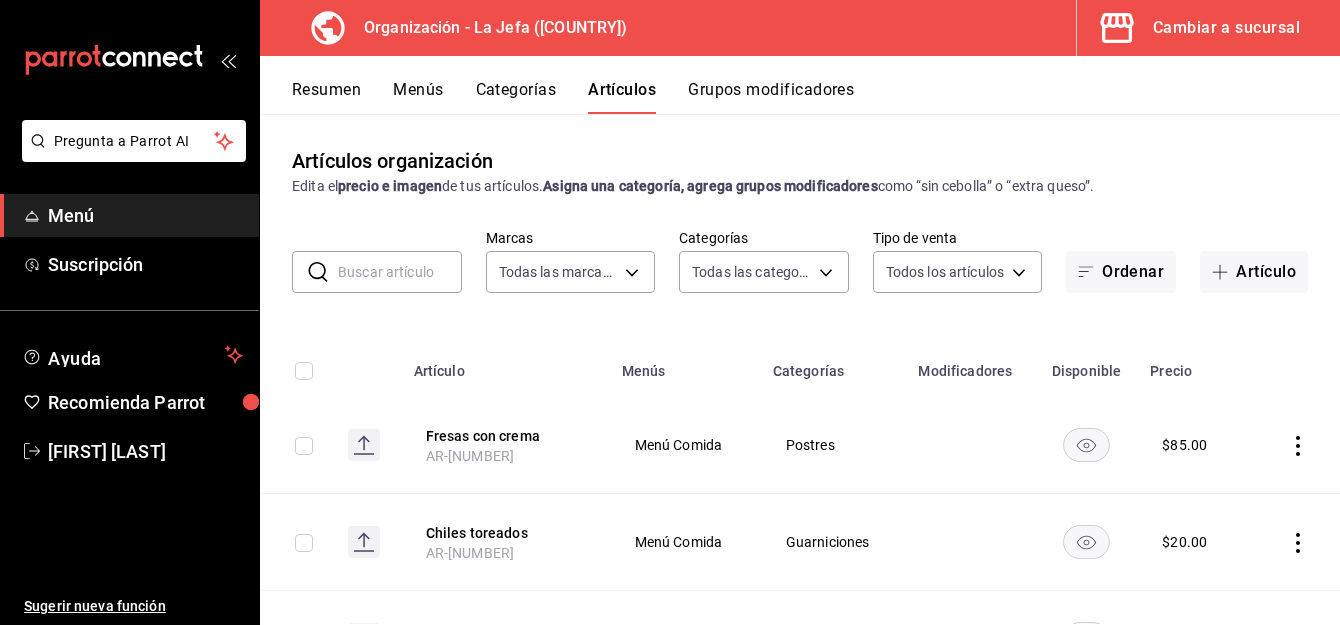 click on "Menús" at bounding box center [418, 97] 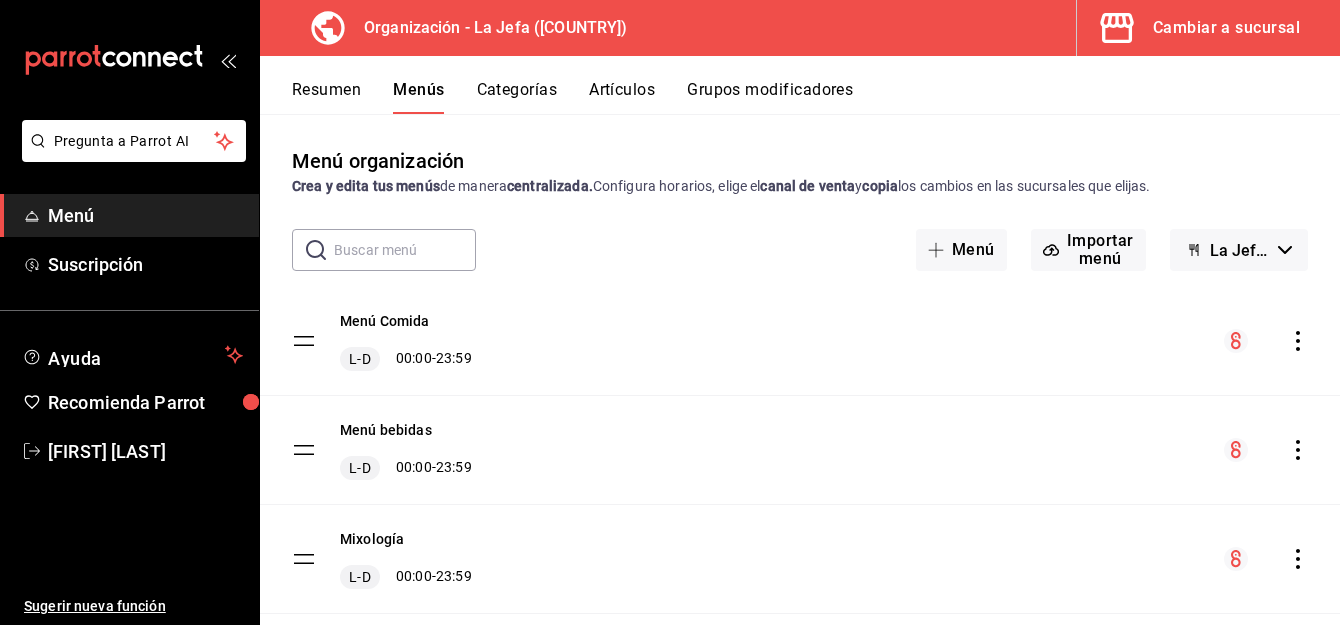 click 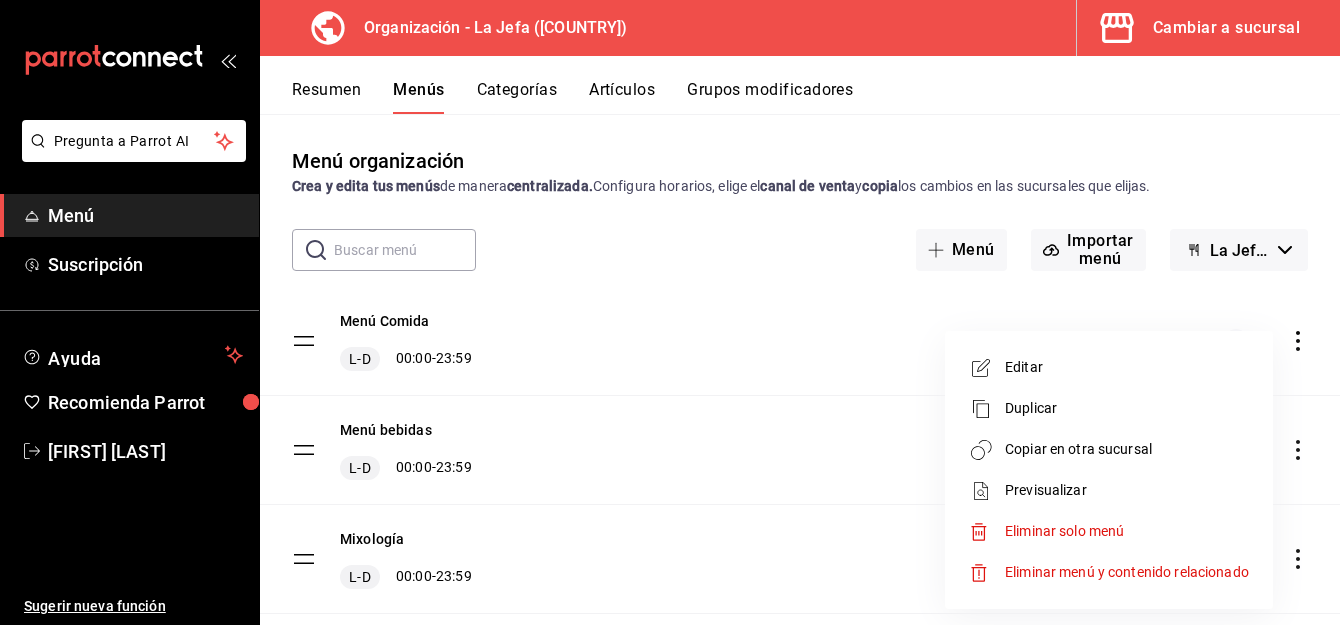 click on "Copiar en otra sucursal" at bounding box center [1127, 449] 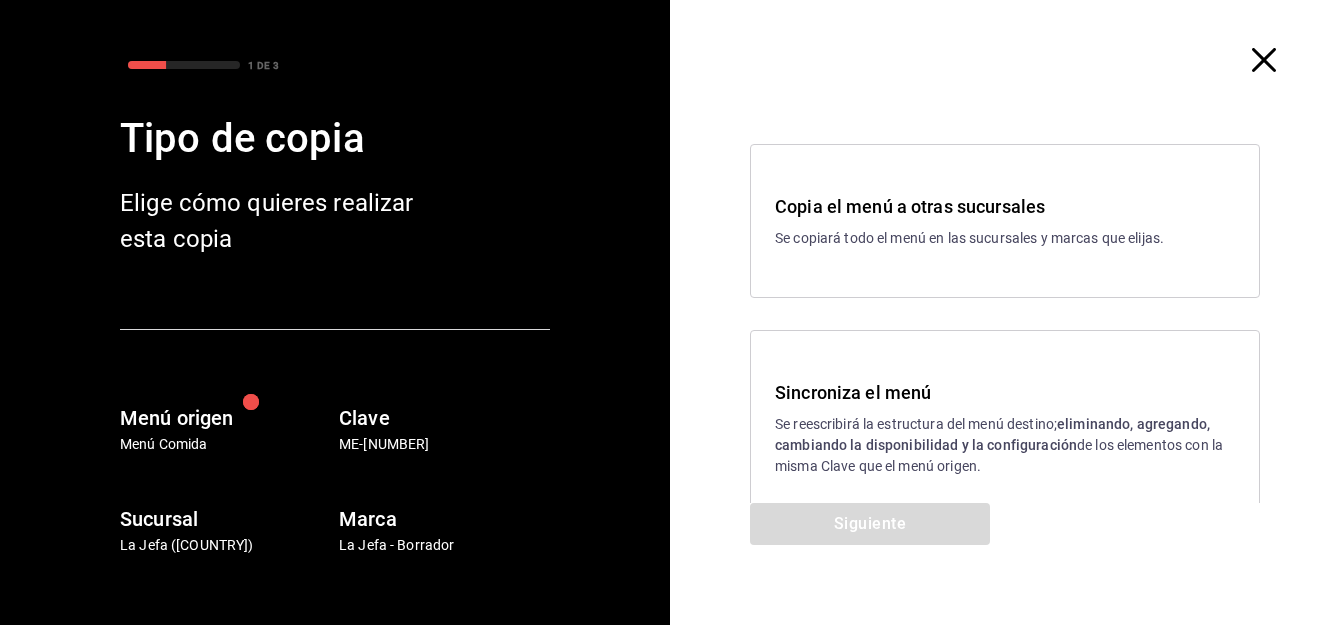 click on "Siguiente" at bounding box center [870, 564] 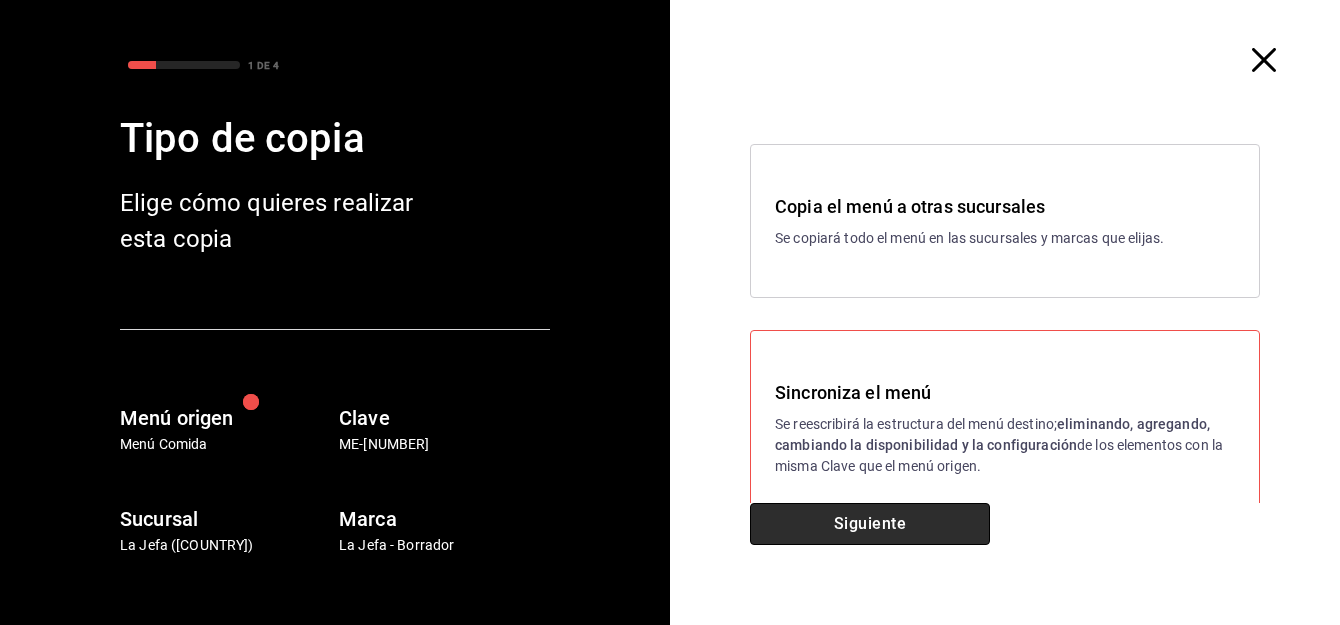 click on "Siguiente" at bounding box center (870, 524) 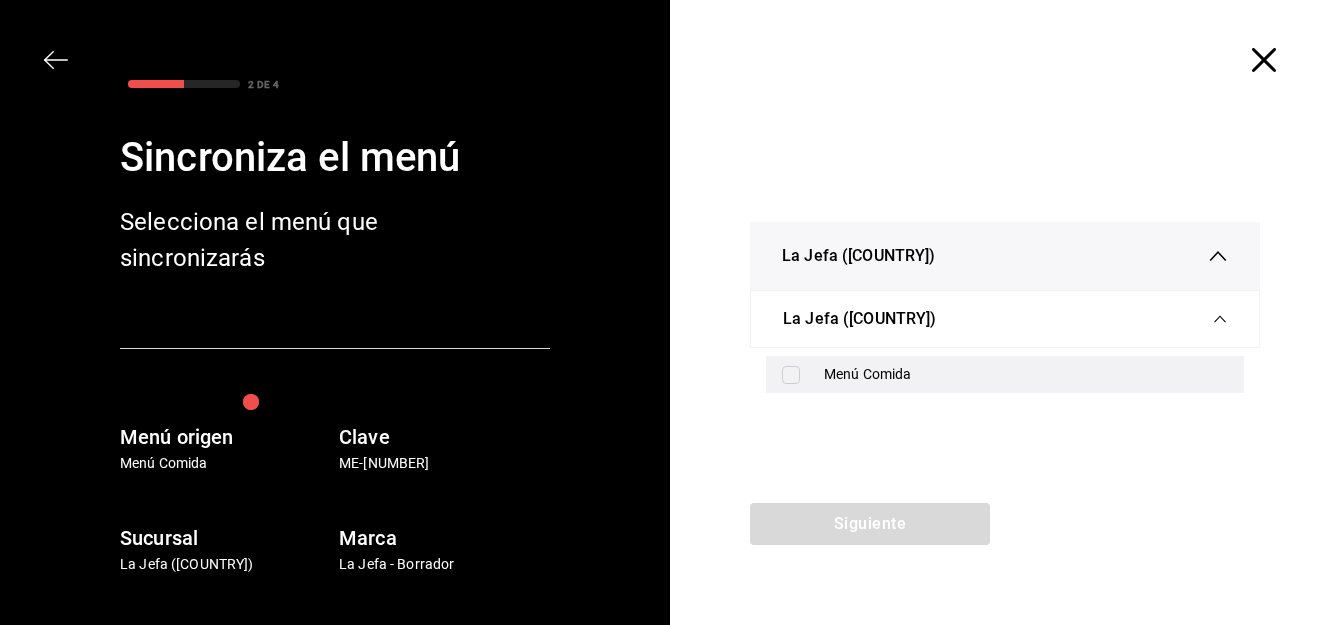 click at bounding box center [791, 375] 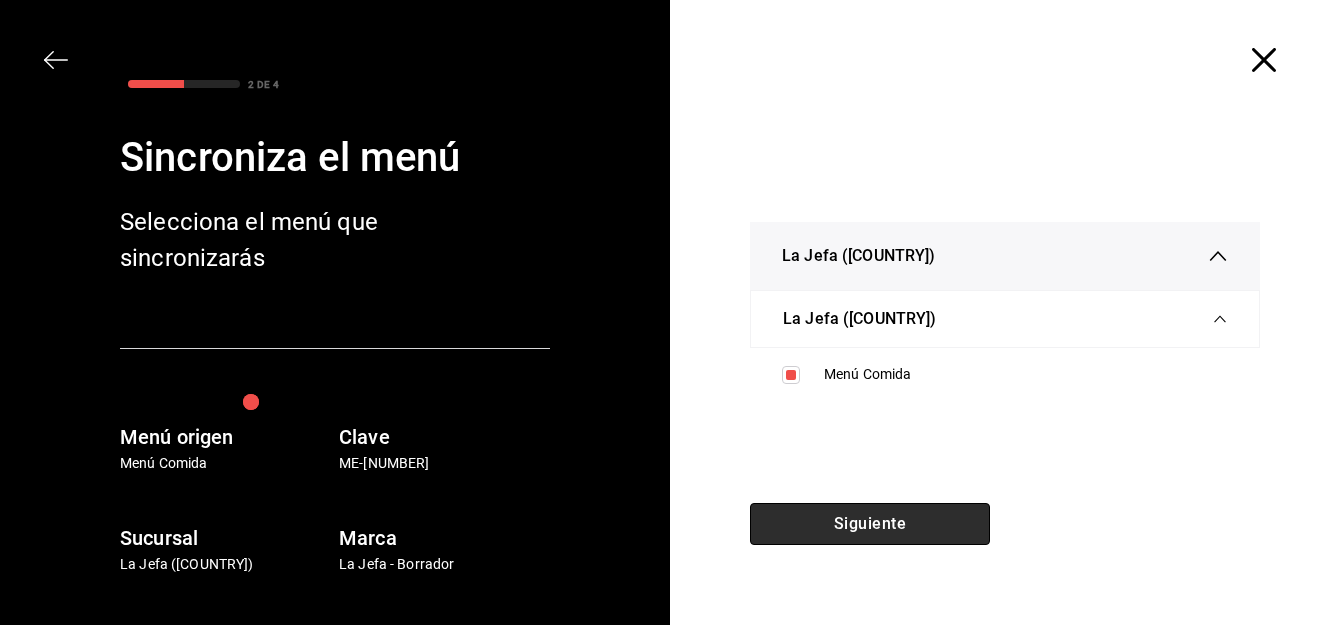 click on "Siguiente" at bounding box center (870, 524) 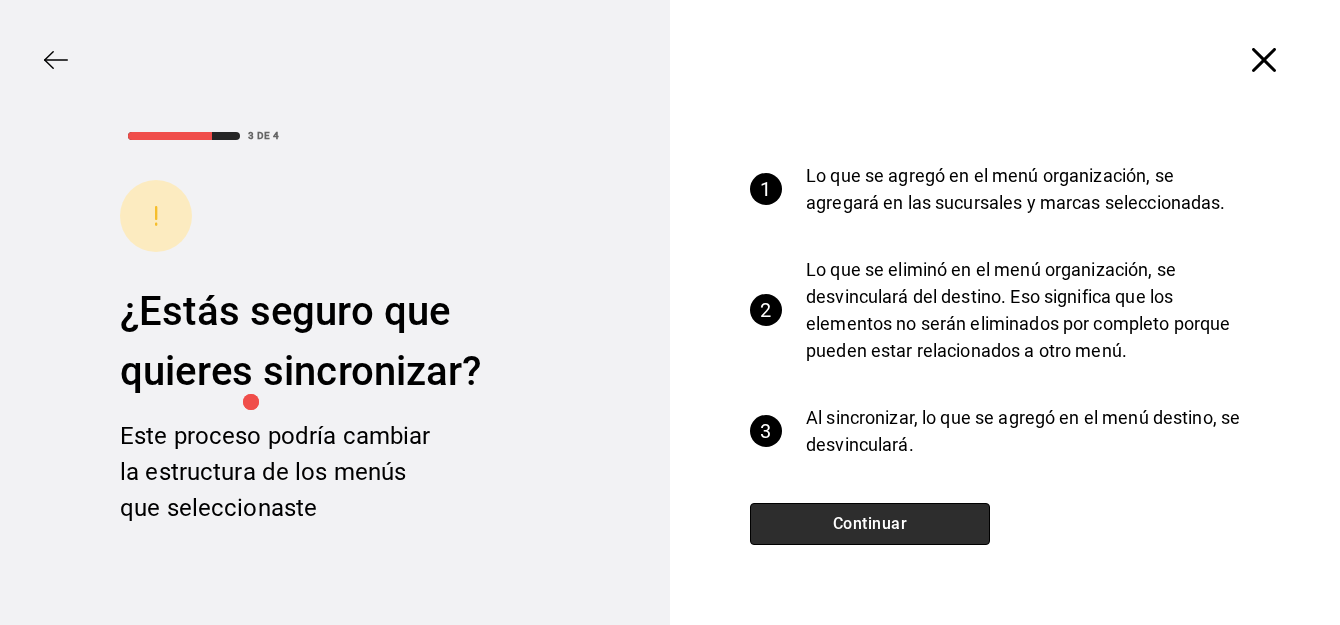 click on "Continuar" at bounding box center (870, 524) 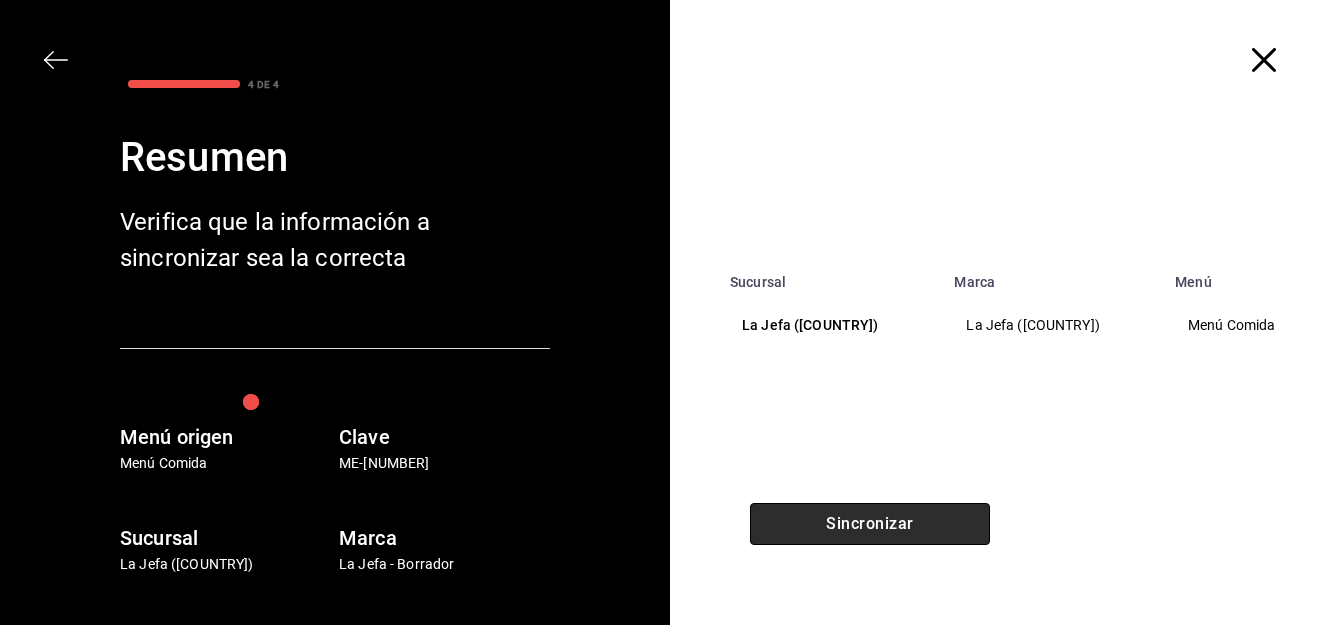 click on "Sincronizar" at bounding box center [870, 524] 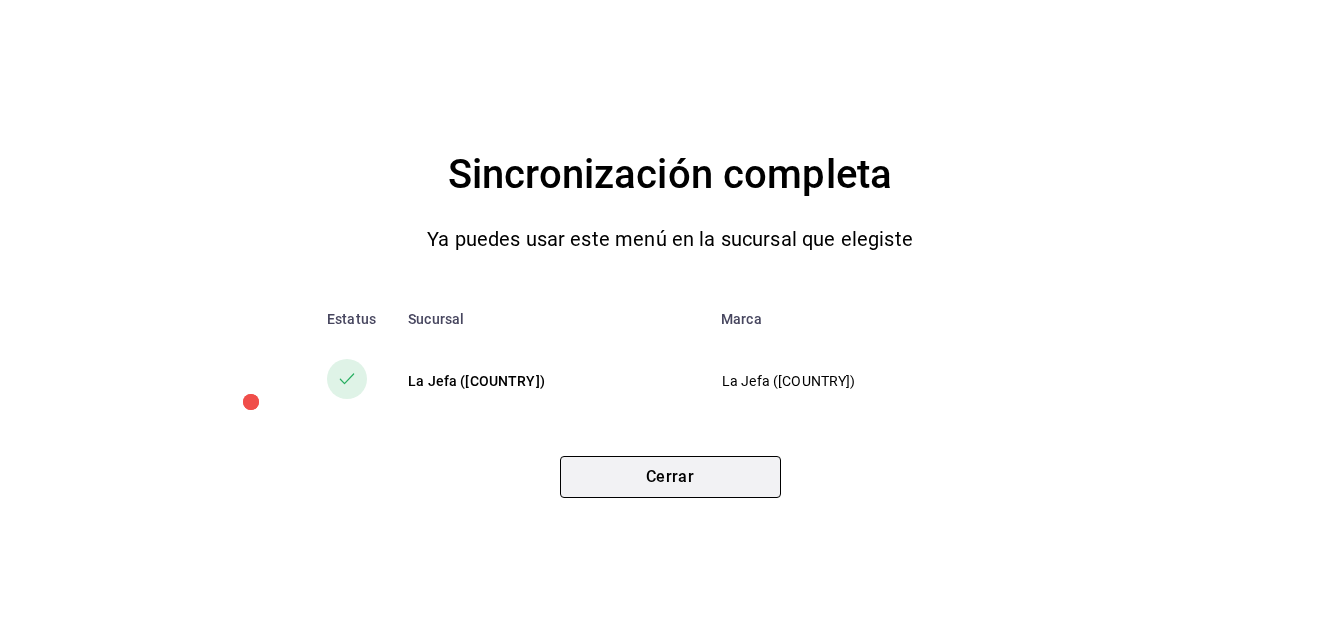 click on "Cerrar" at bounding box center [670, 477] 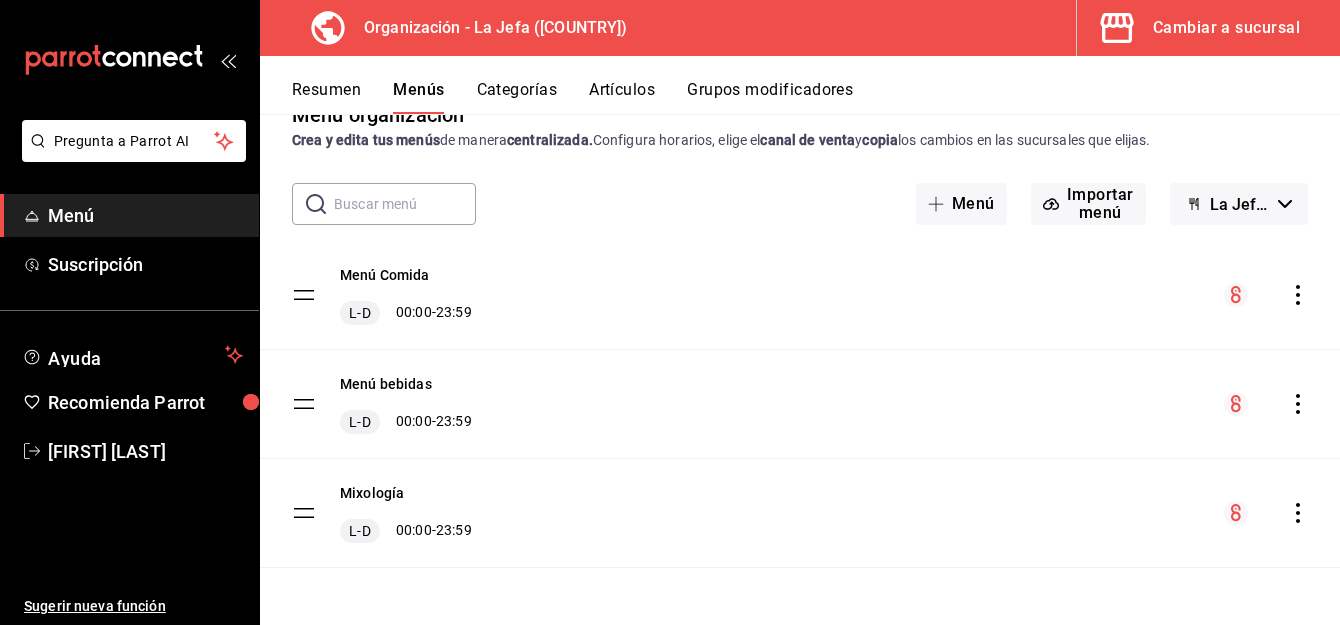 scroll, scrollTop: 0, scrollLeft: 0, axis: both 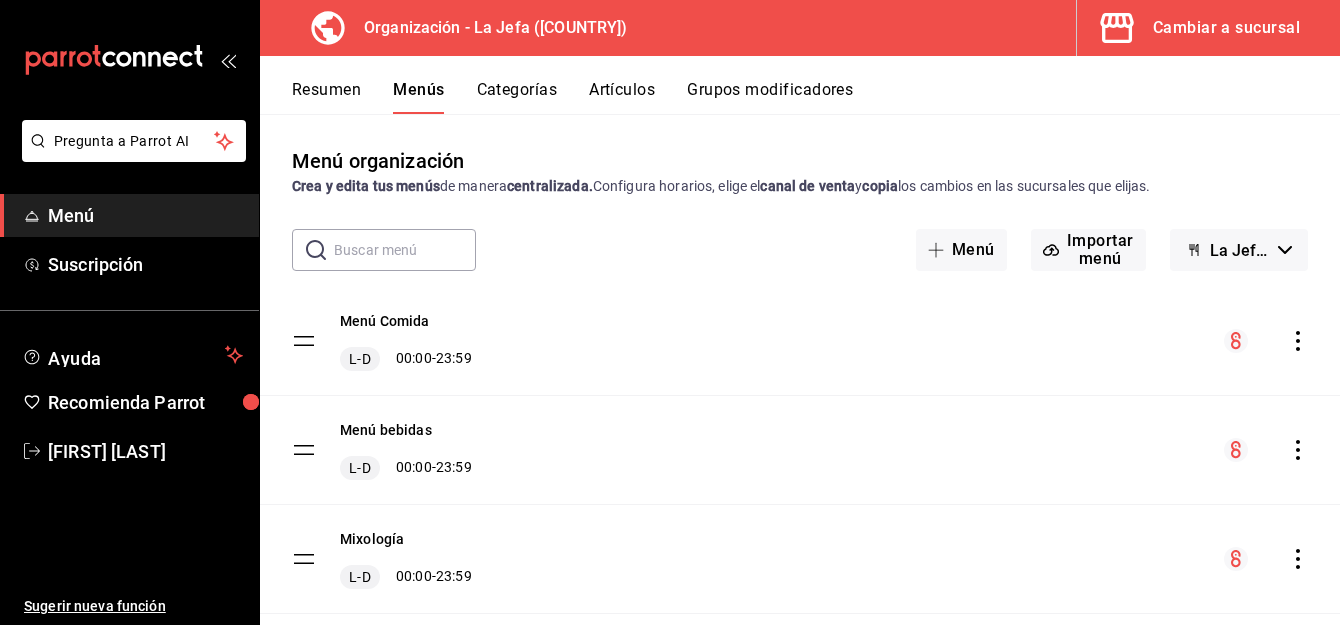 click on "Cambiar a sucursal" at bounding box center (1200, 28) 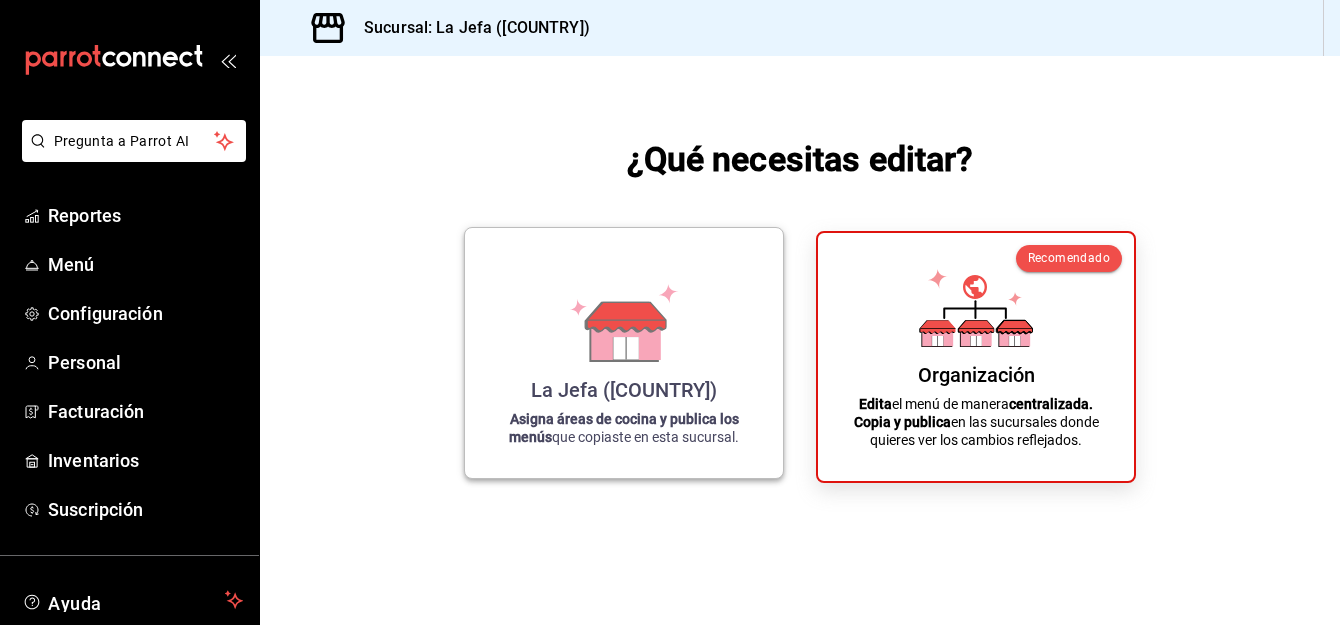 click on "La Jefa (Mex)" at bounding box center [624, 390] 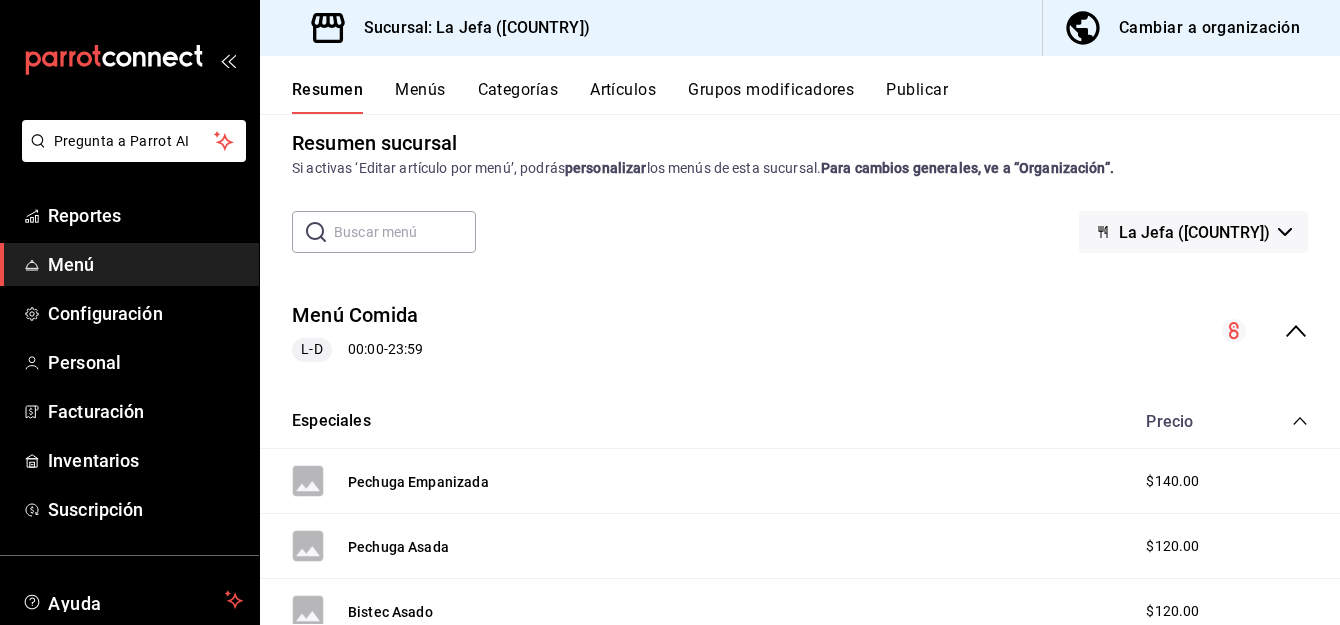 scroll, scrollTop: 17, scrollLeft: 0, axis: vertical 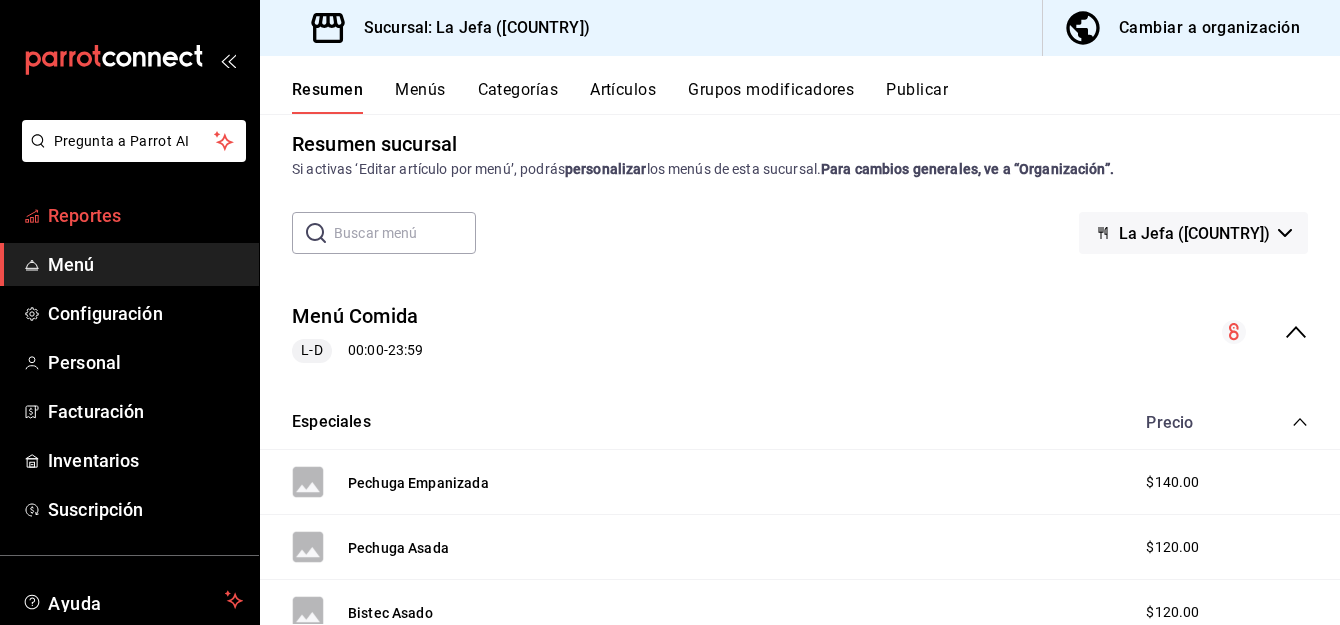 click on "Reportes" at bounding box center [145, 215] 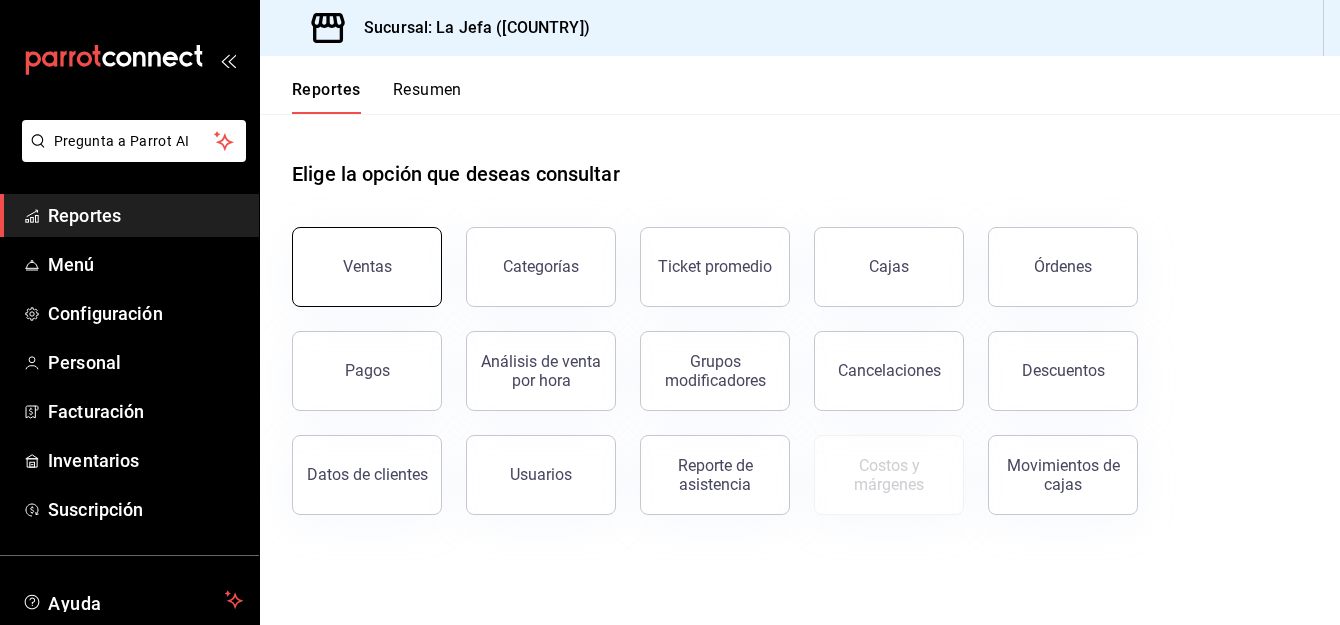 click on "Ventas" at bounding box center (367, 267) 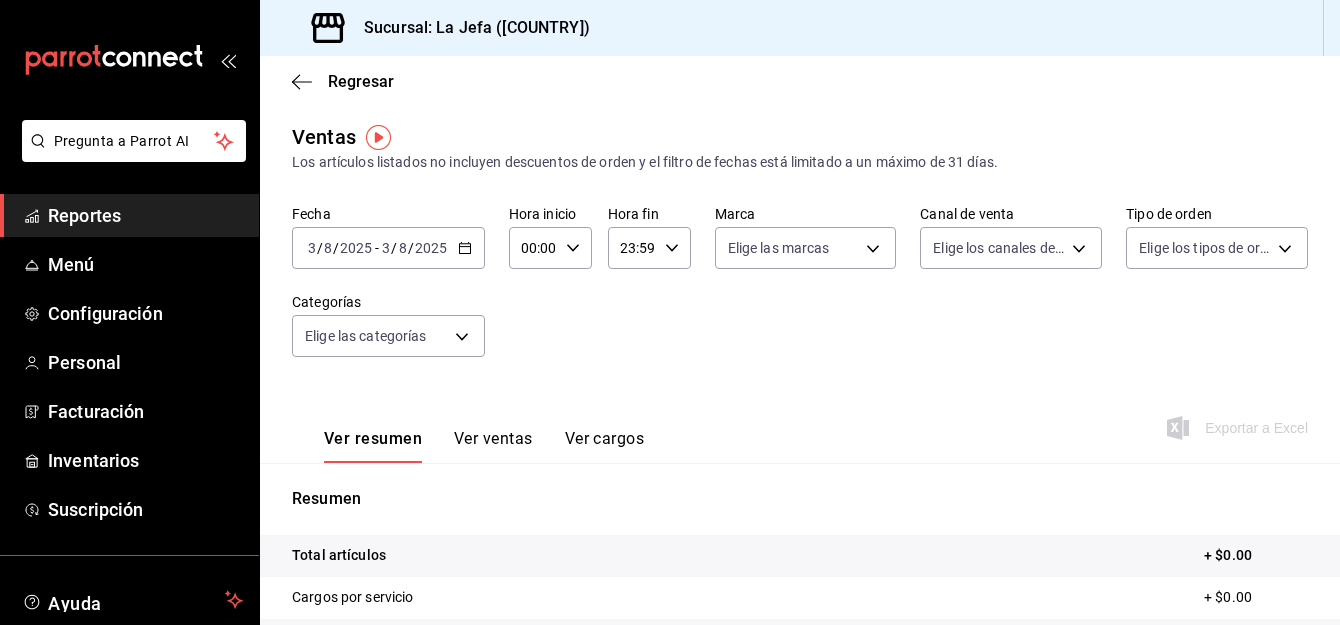scroll, scrollTop: 0, scrollLeft: 0, axis: both 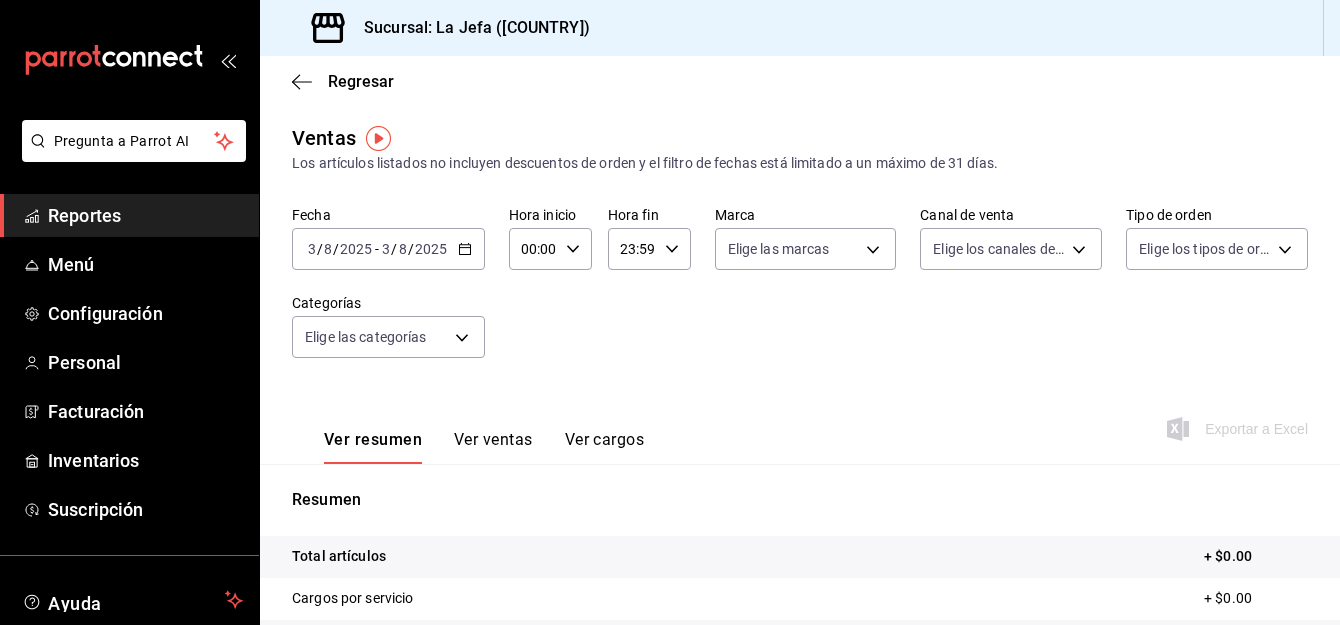 click on "Reportes" at bounding box center [145, 215] 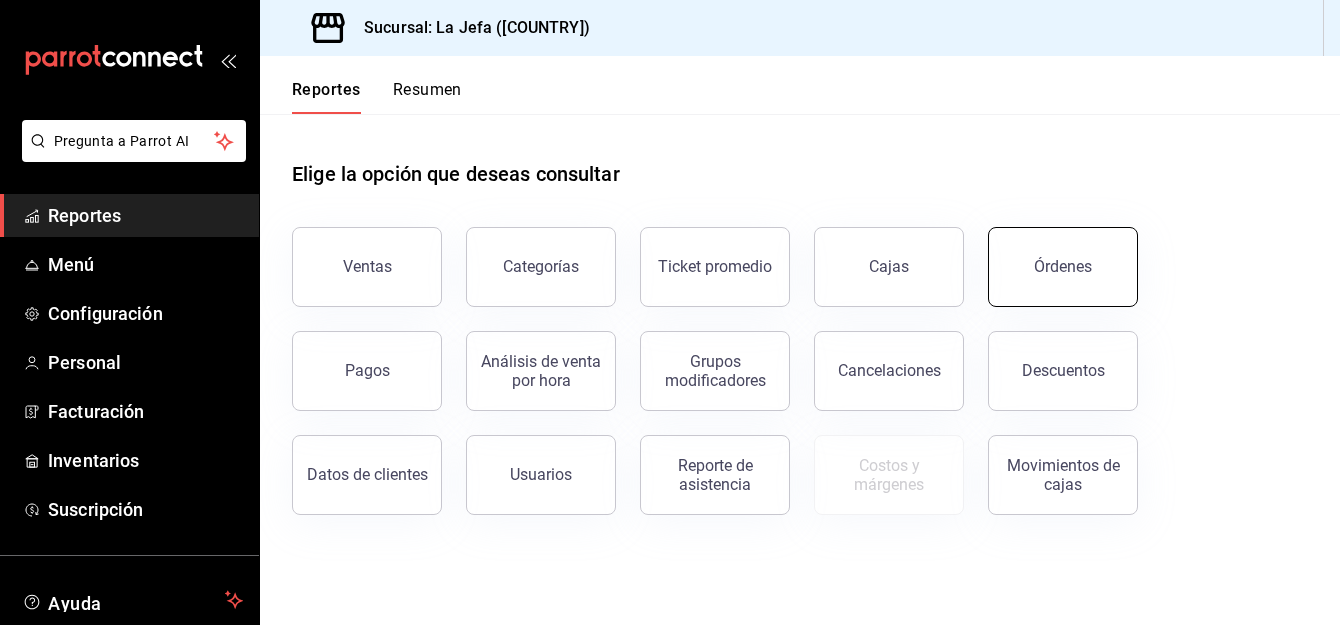 click on "Órdenes" at bounding box center [1063, 266] 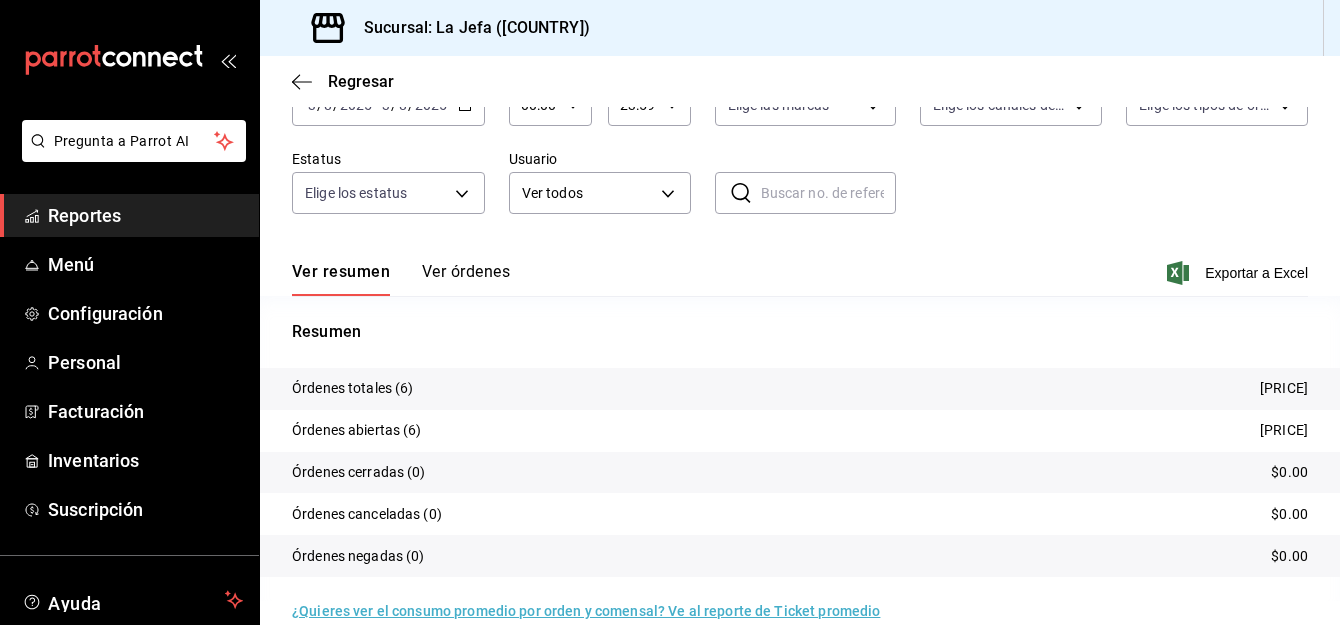 scroll, scrollTop: 160, scrollLeft: 0, axis: vertical 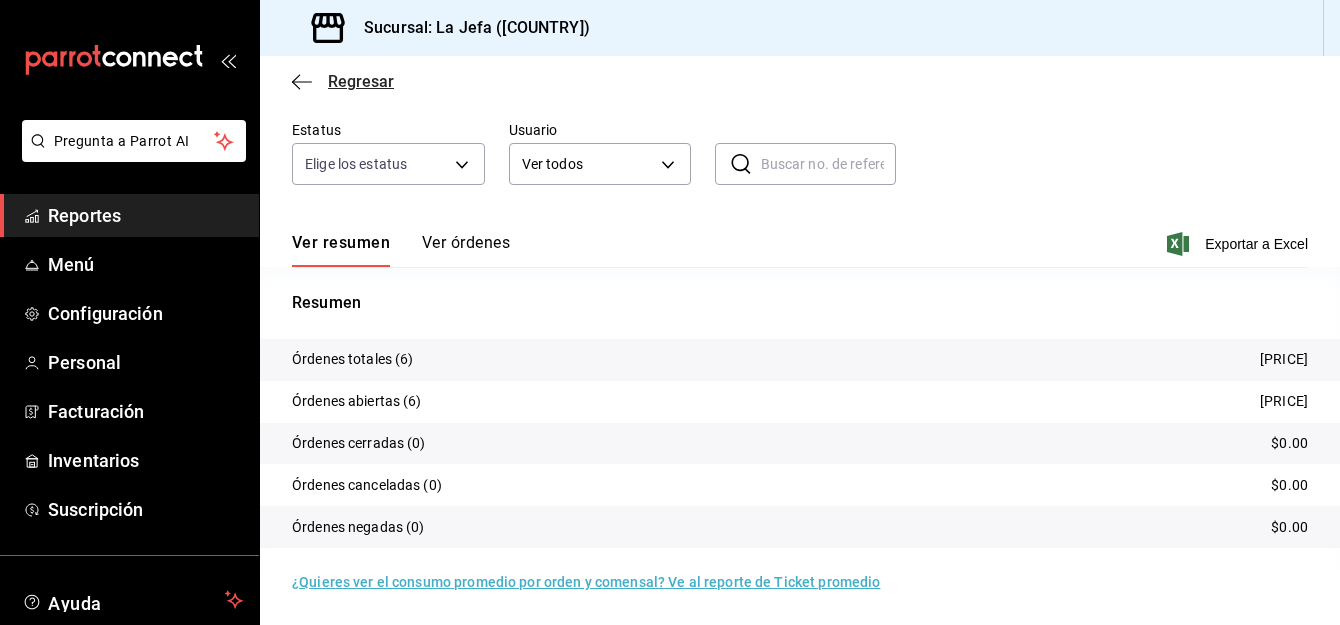 click 